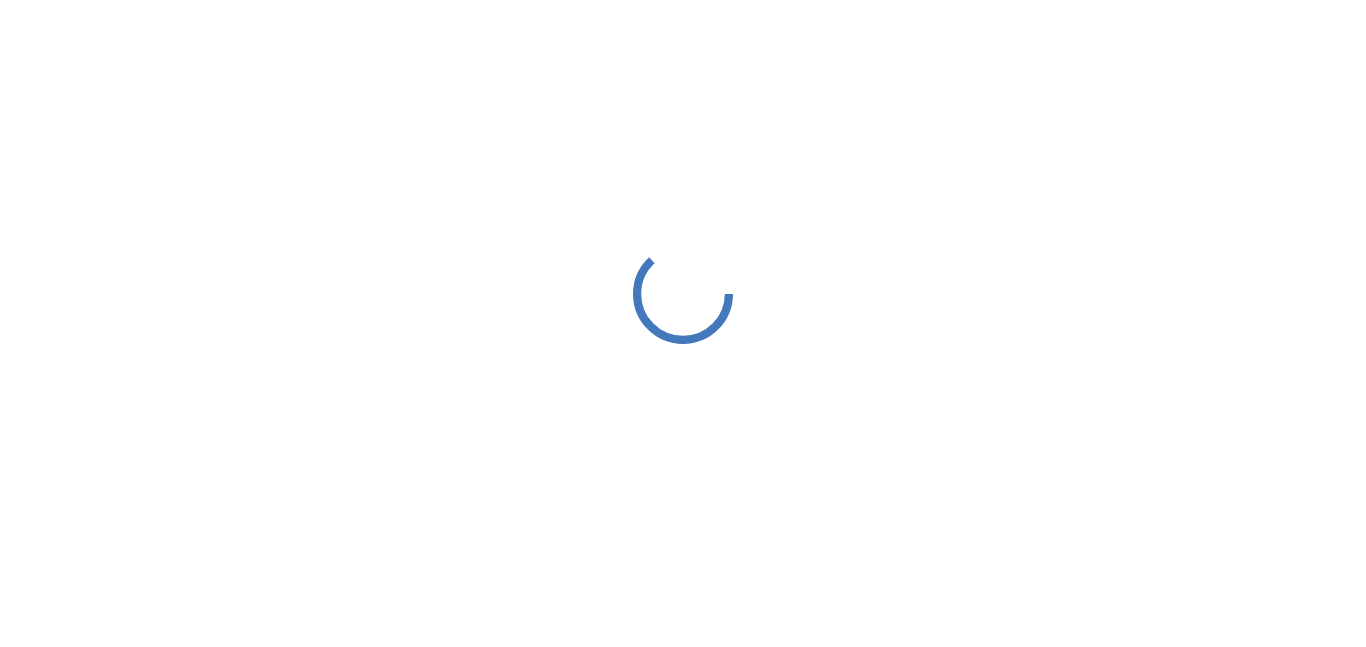 scroll, scrollTop: 0, scrollLeft: 0, axis: both 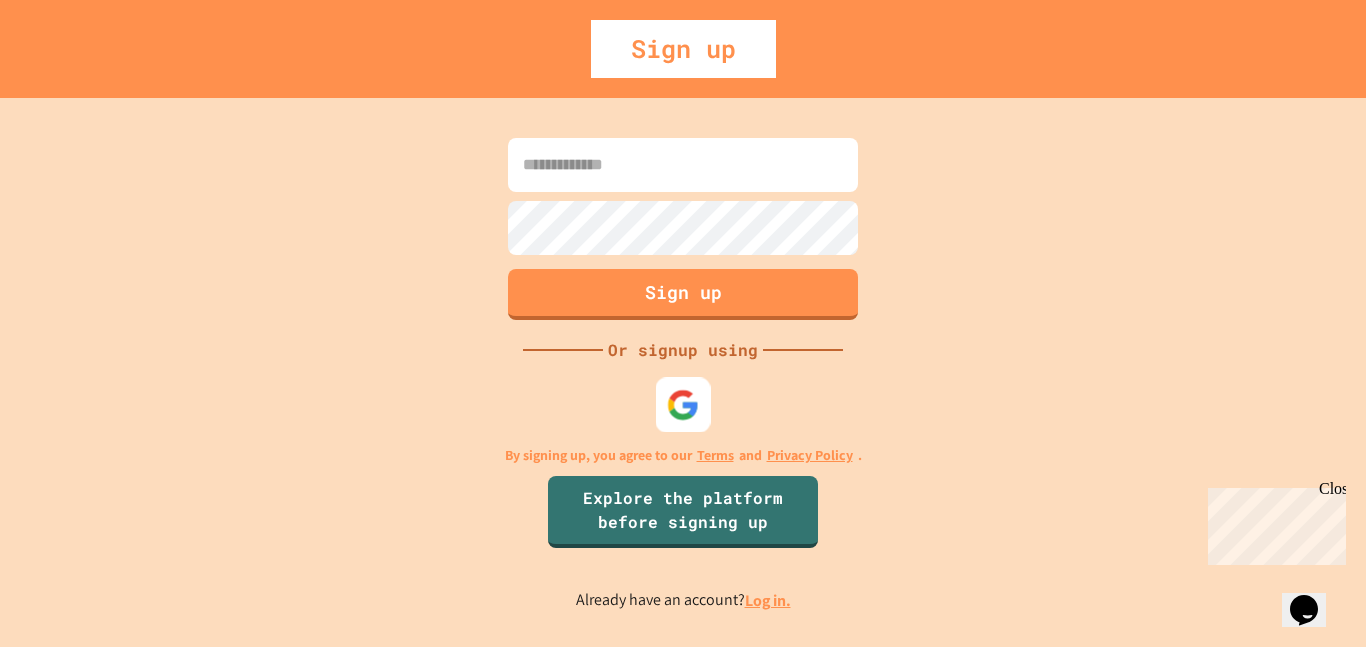 click at bounding box center (683, 404) 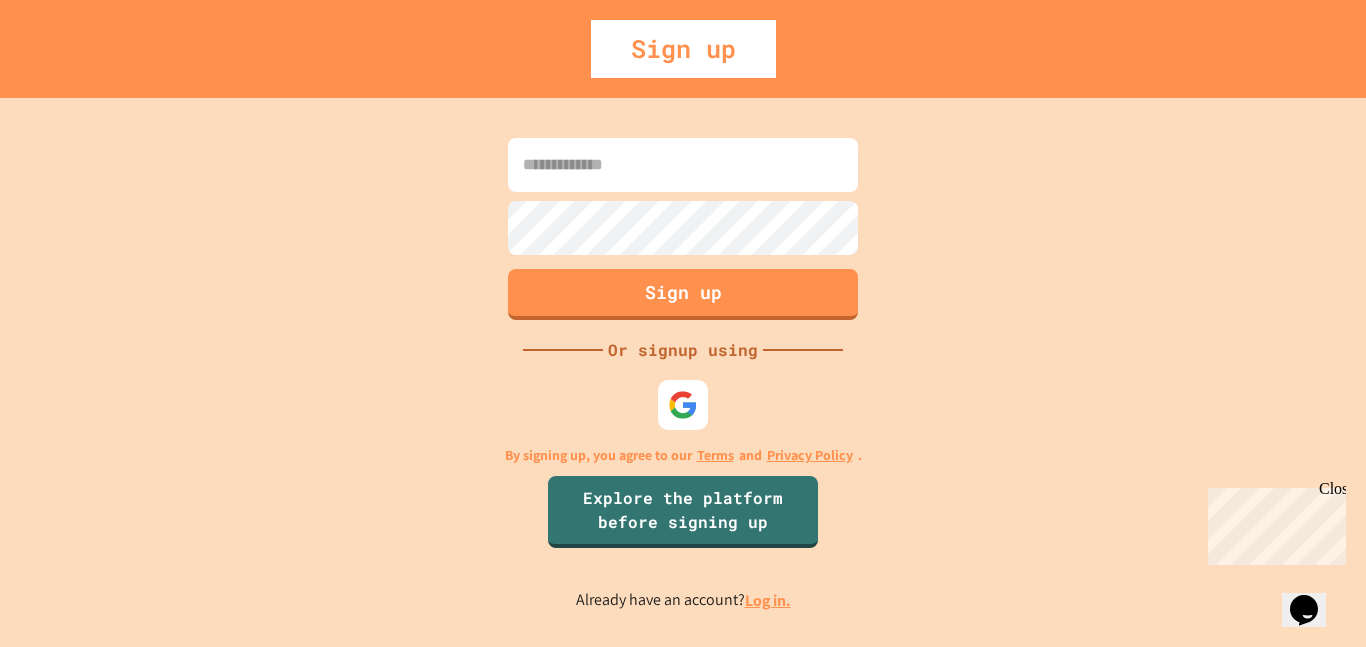 scroll, scrollTop: 0, scrollLeft: 0, axis: both 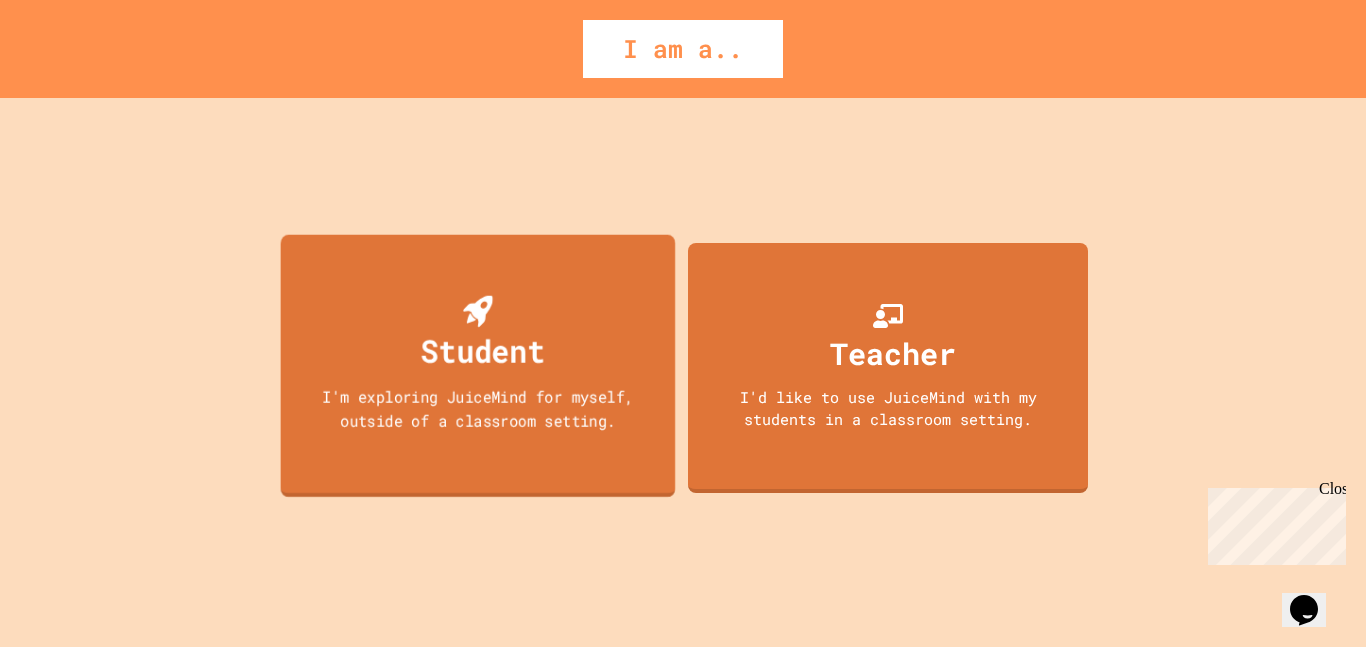 click on "Student I'm exploring JuiceMind for myself, outside of a classroom setting." at bounding box center [478, 365] 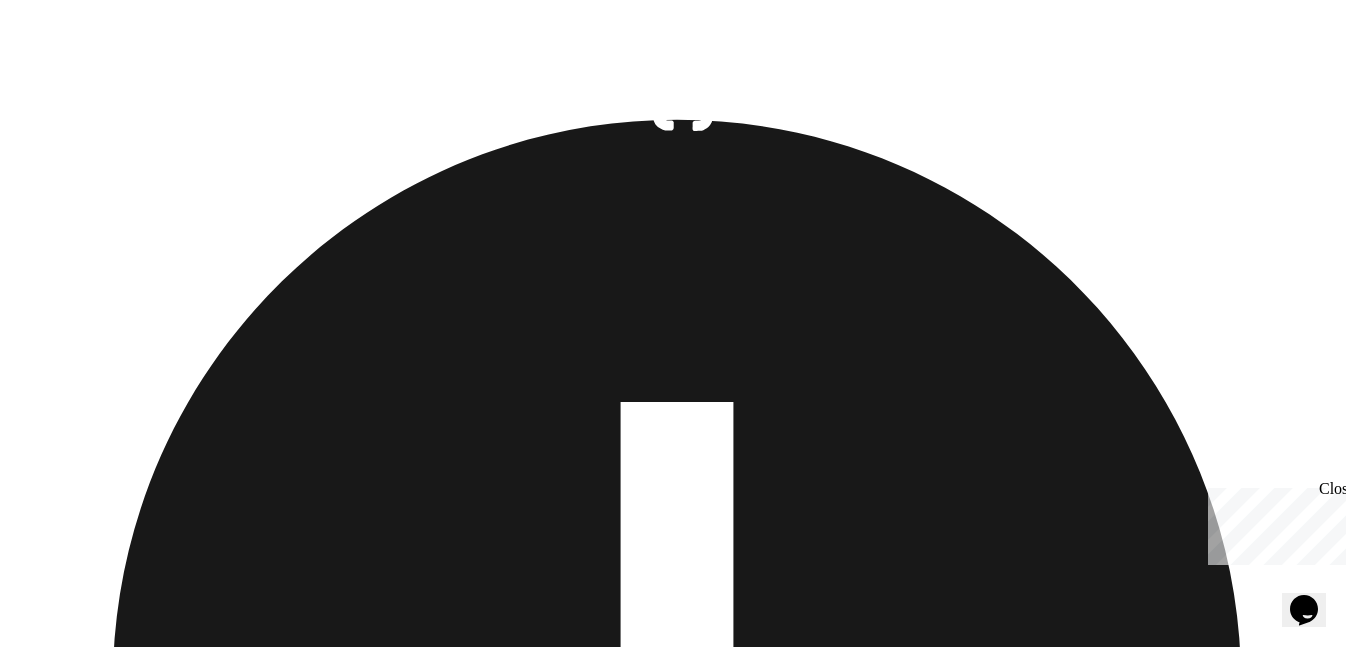 click 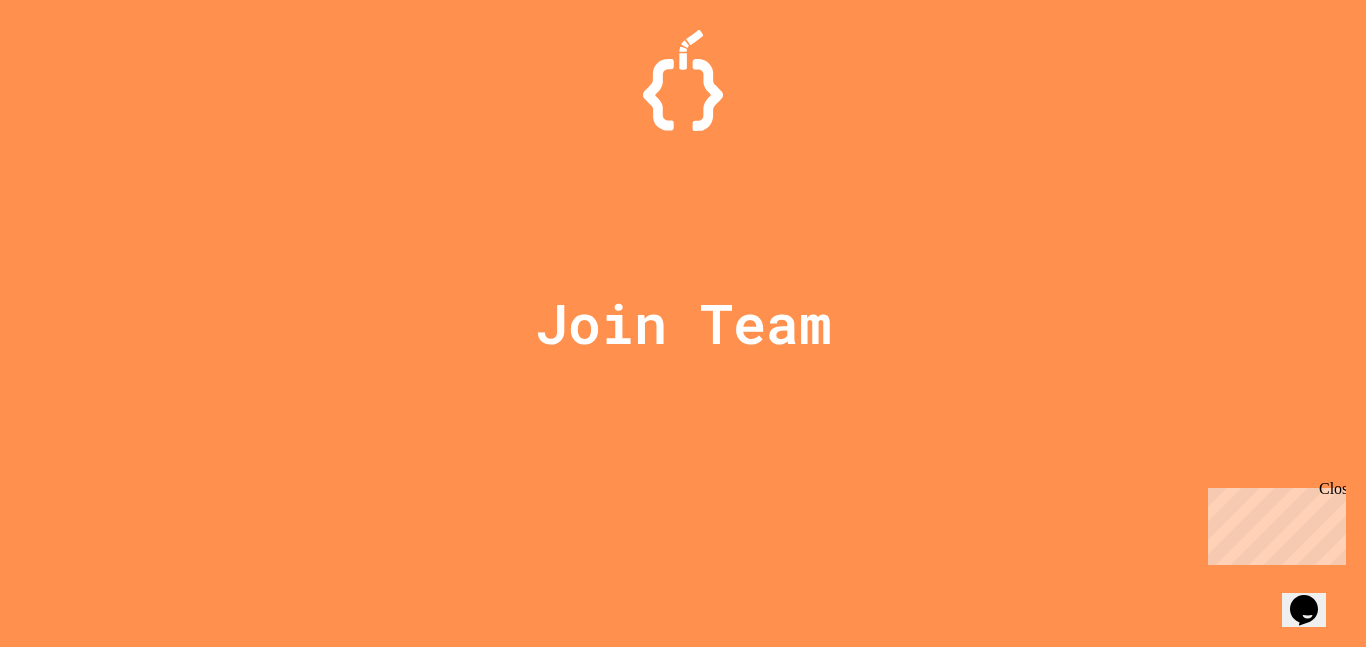 click at bounding box center [683, 50] 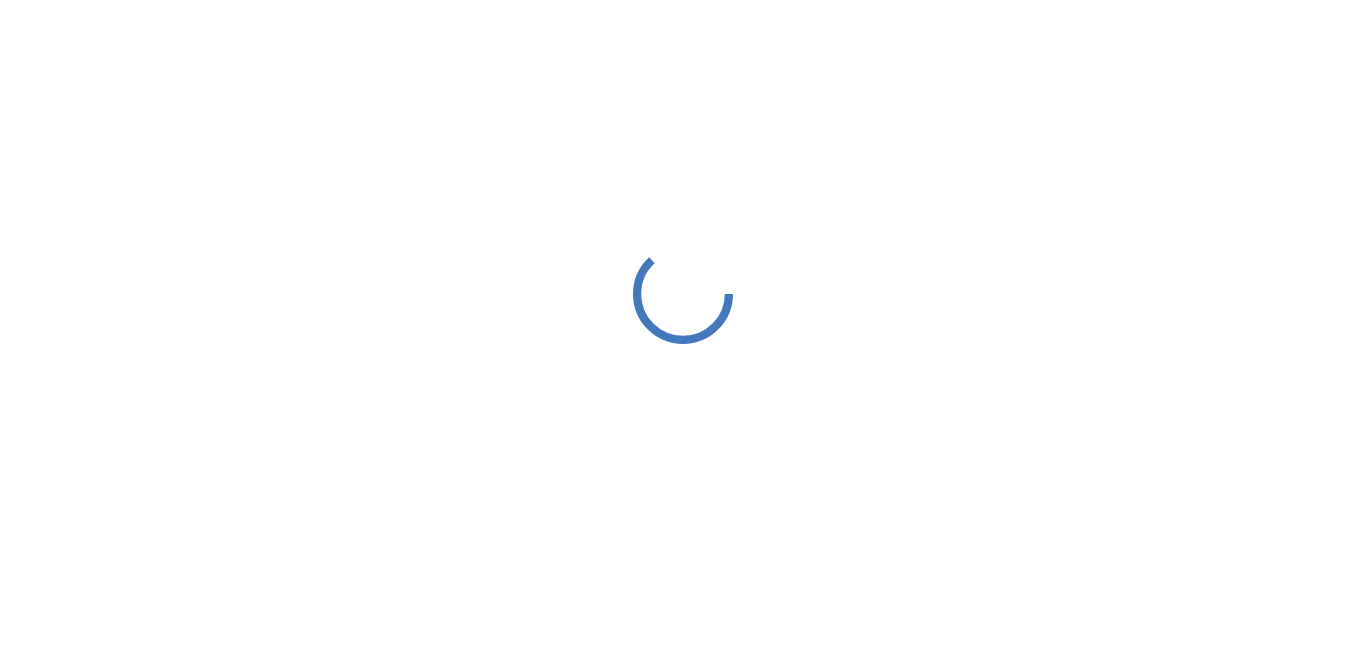 scroll, scrollTop: 0, scrollLeft: 0, axis: both 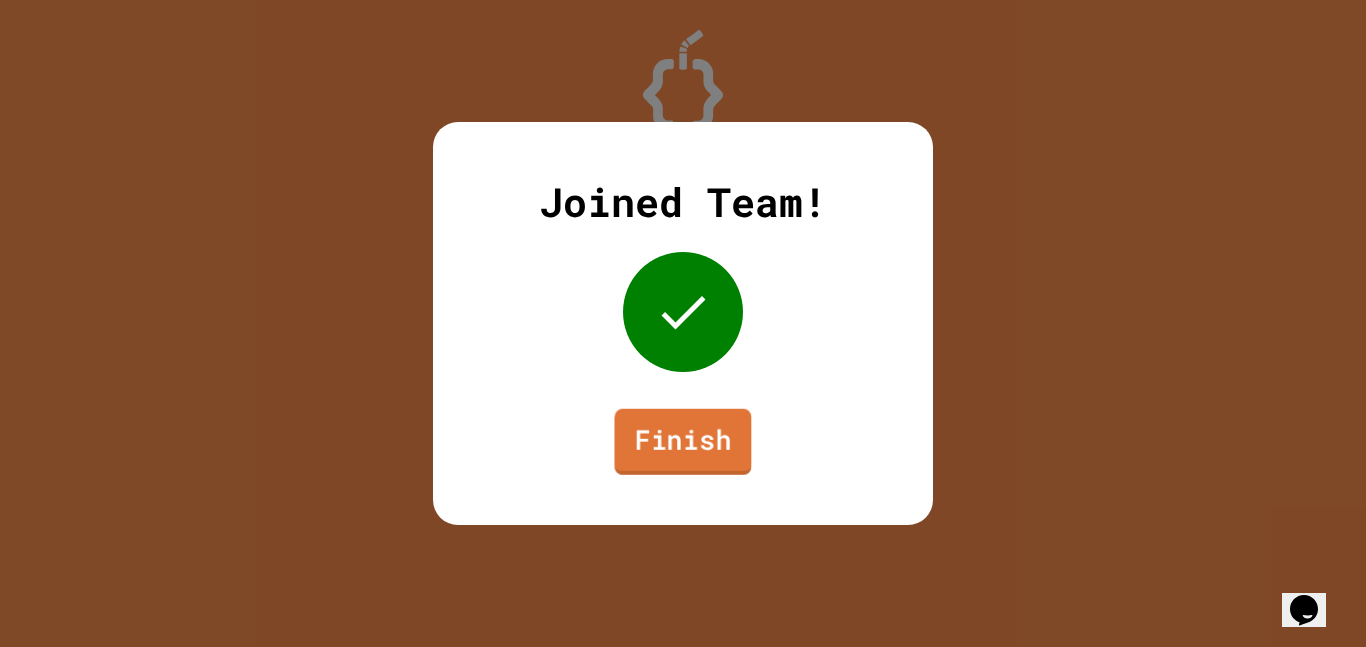 click on "Finish" at bounding box center [682, 442] 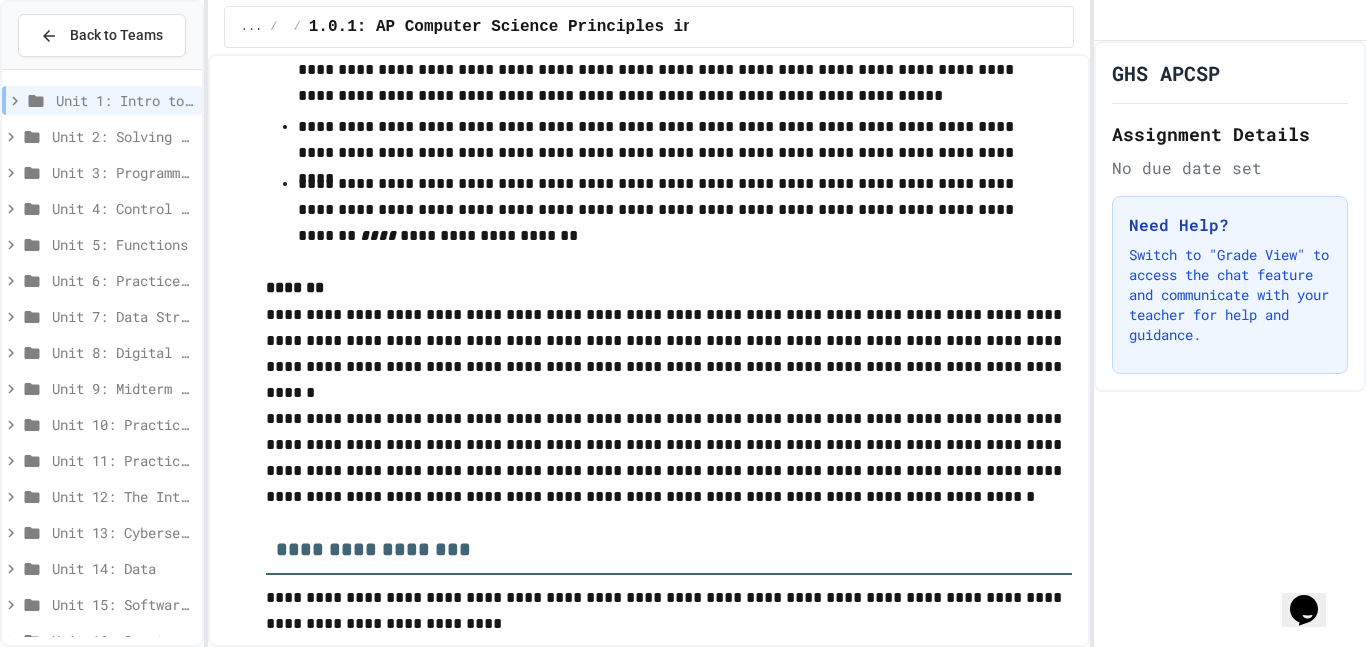 scroll, scrollTop: 0, scrollLeft: 0, axis: both 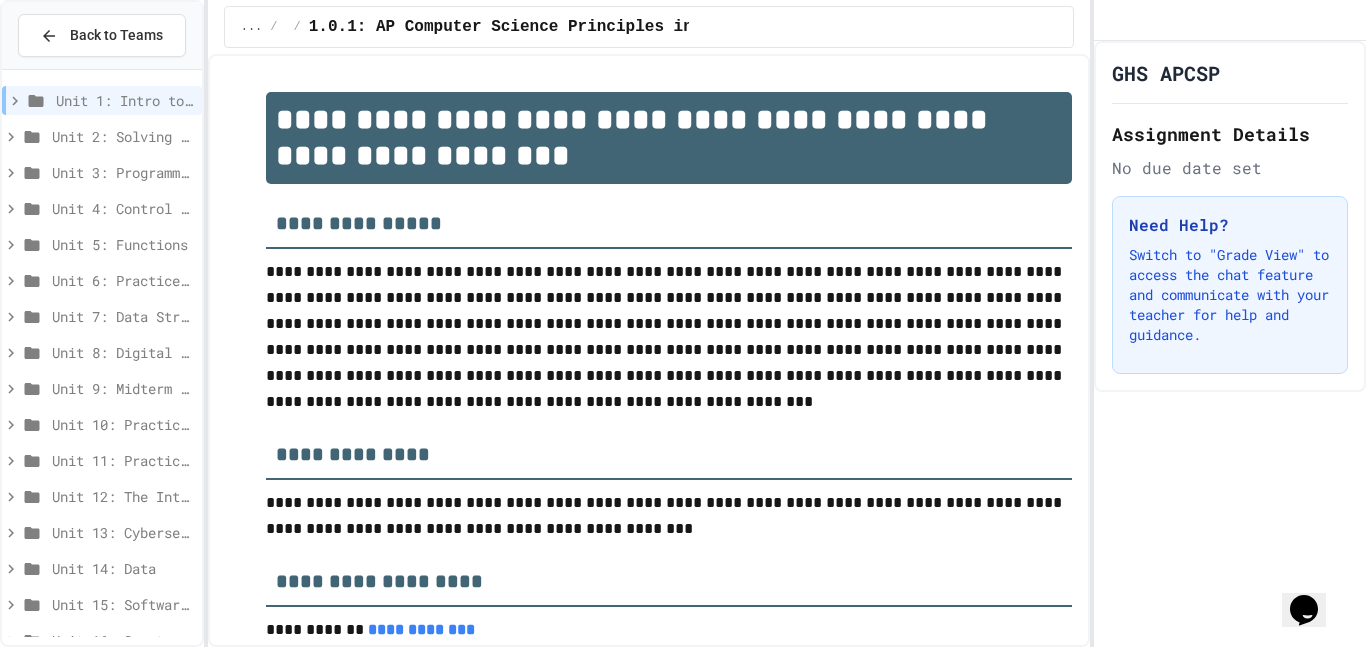 click 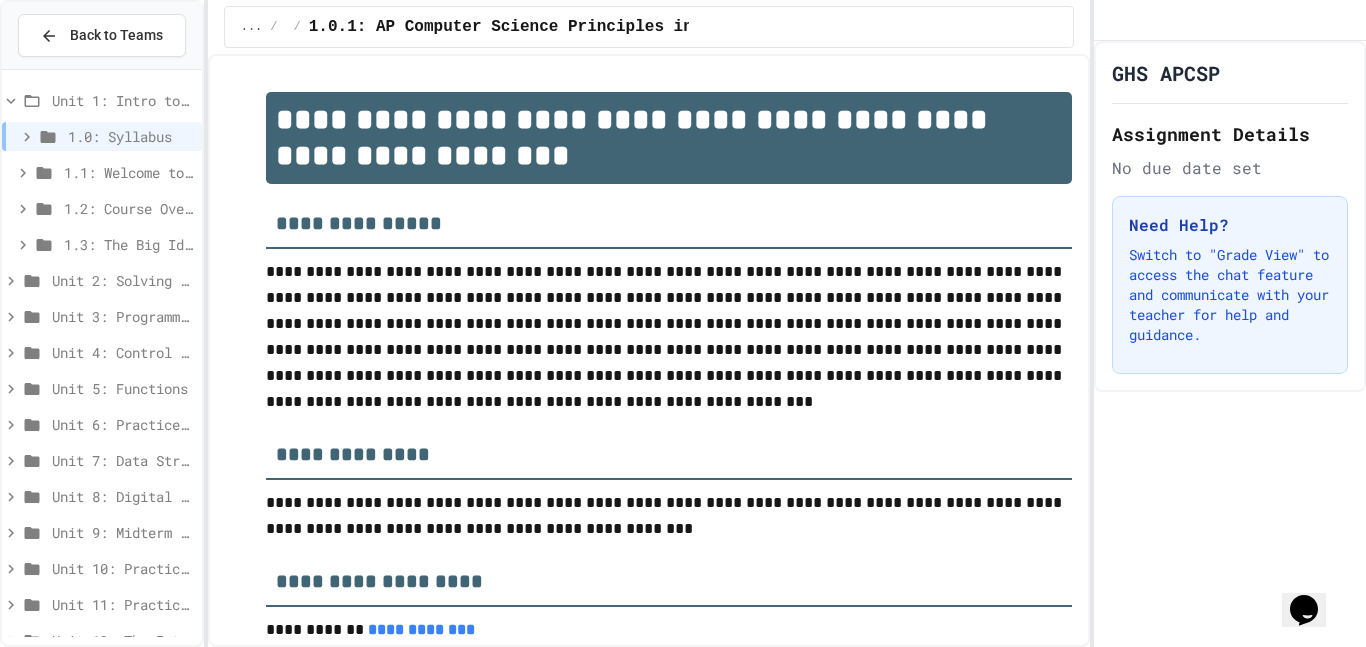 click 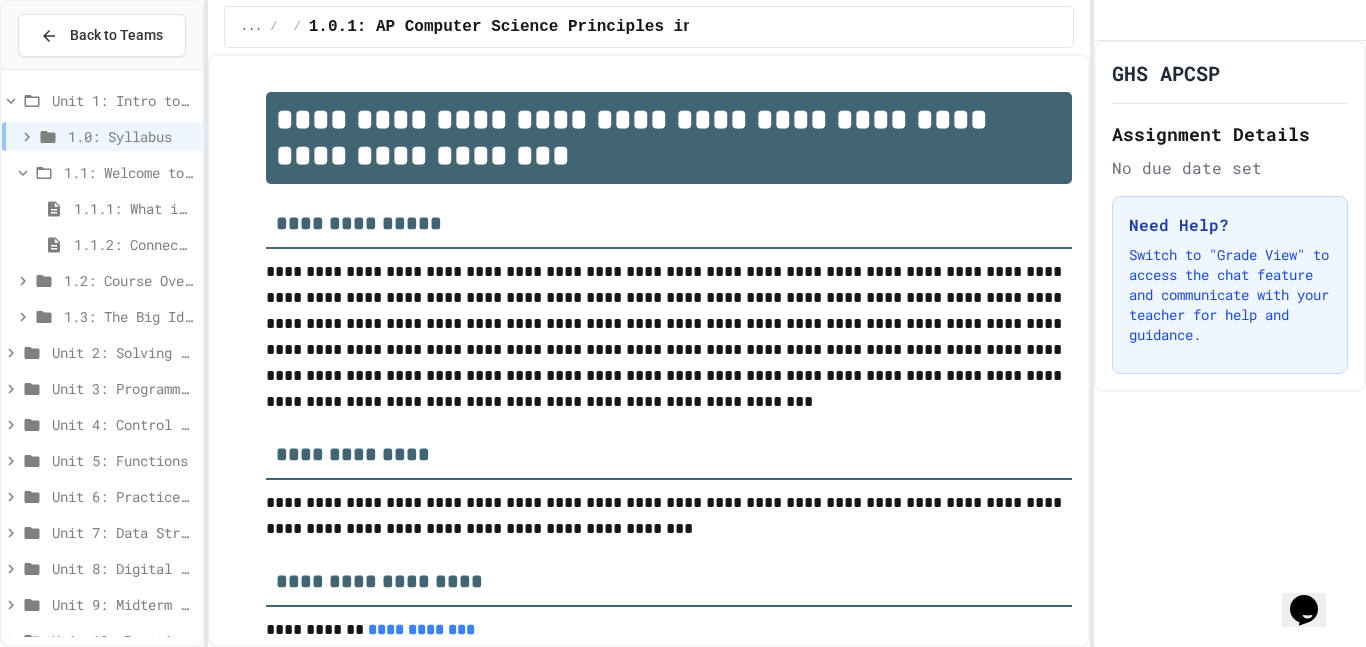 click 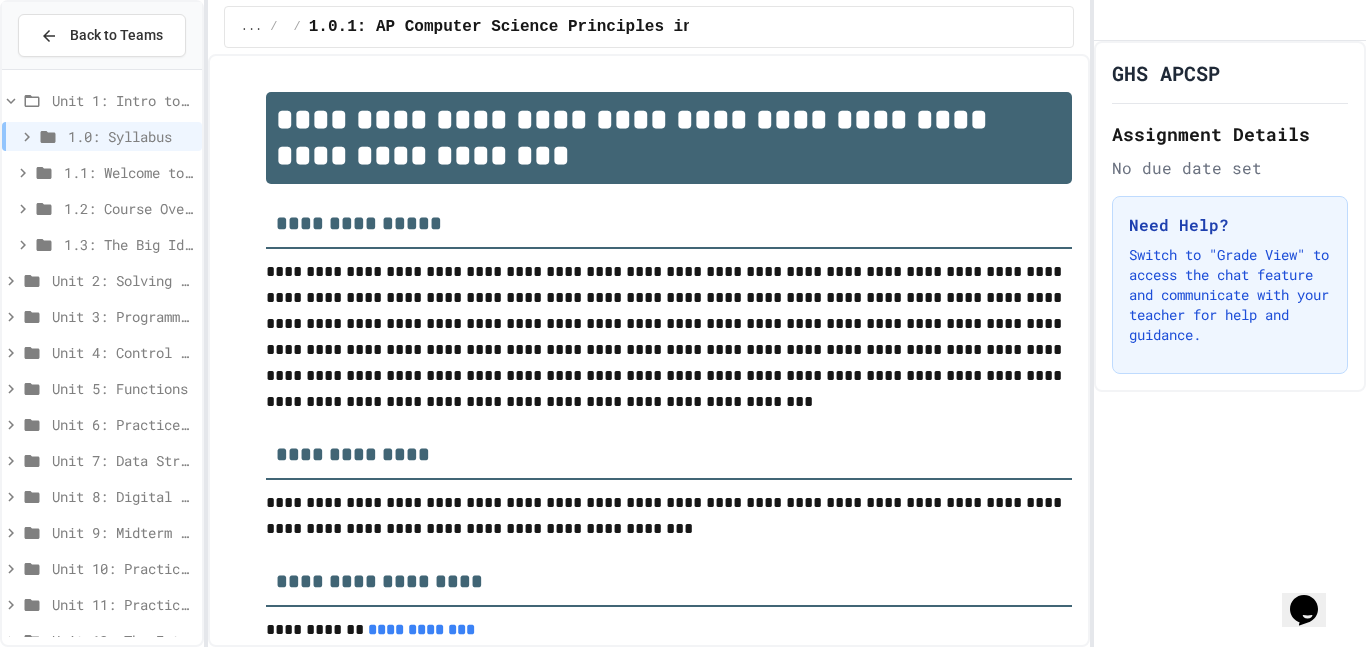 click 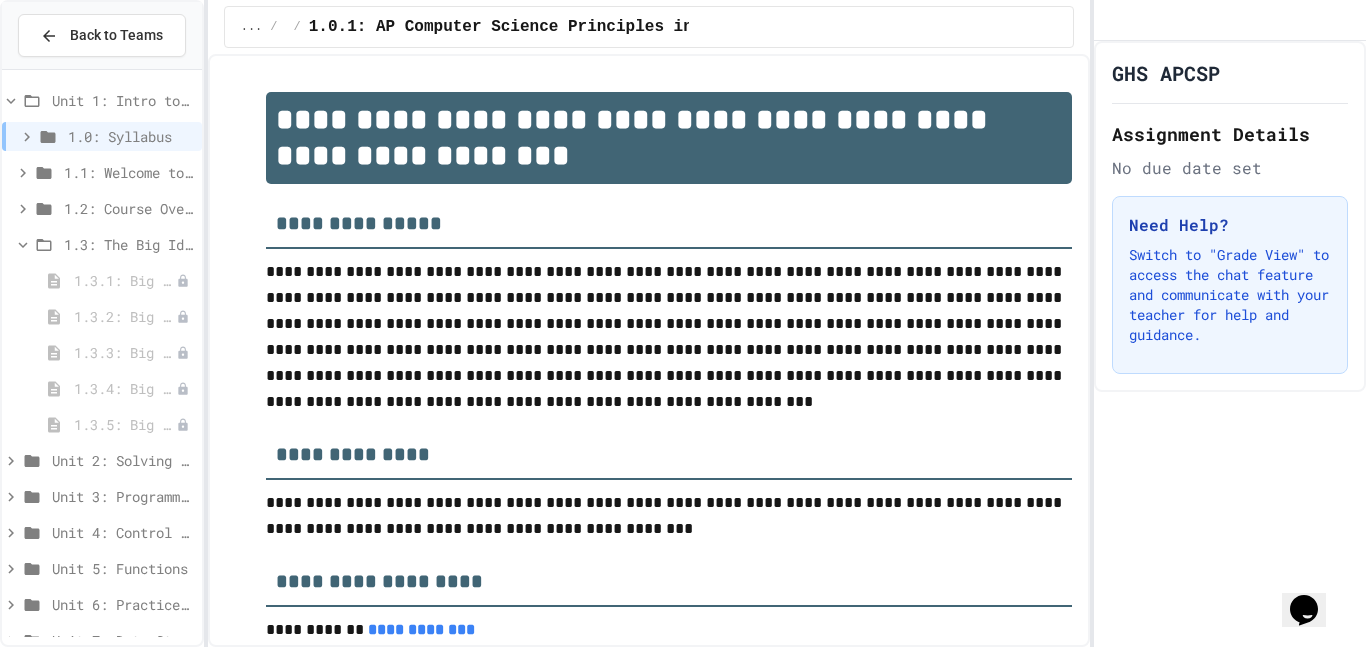 click 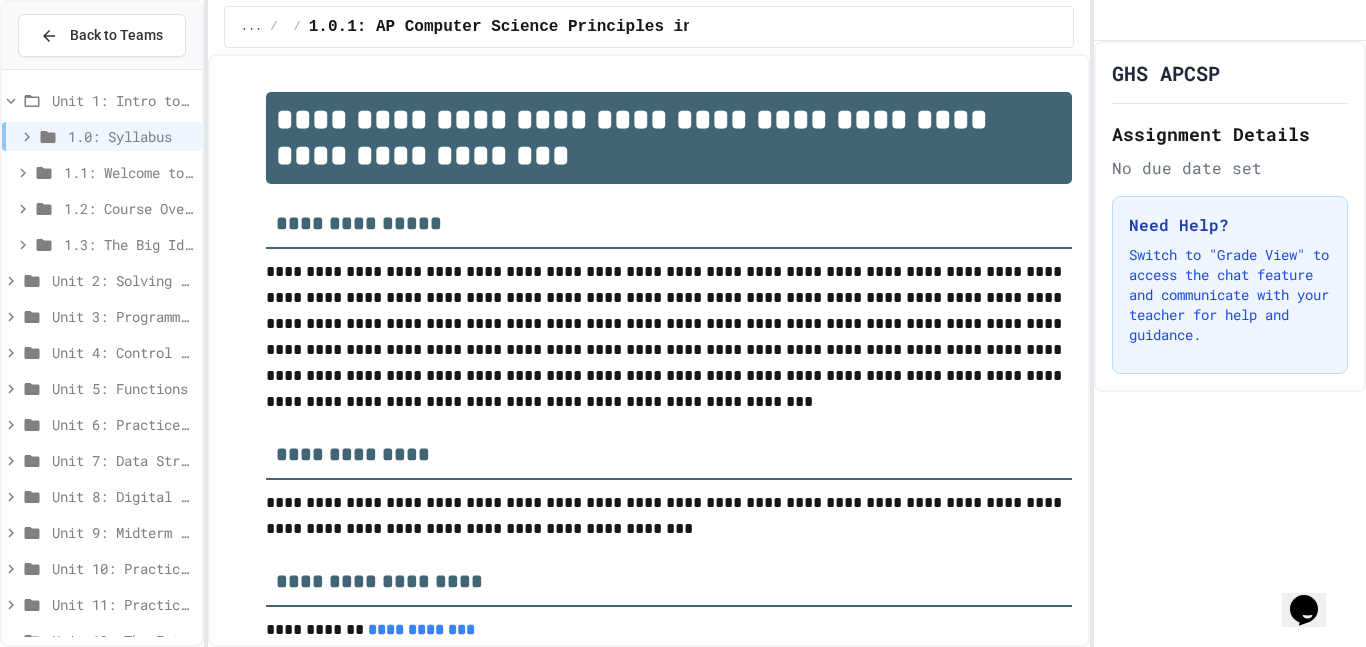 click on "1.2: Course Overview and the AP Exam" at bounding box center (102, 208) 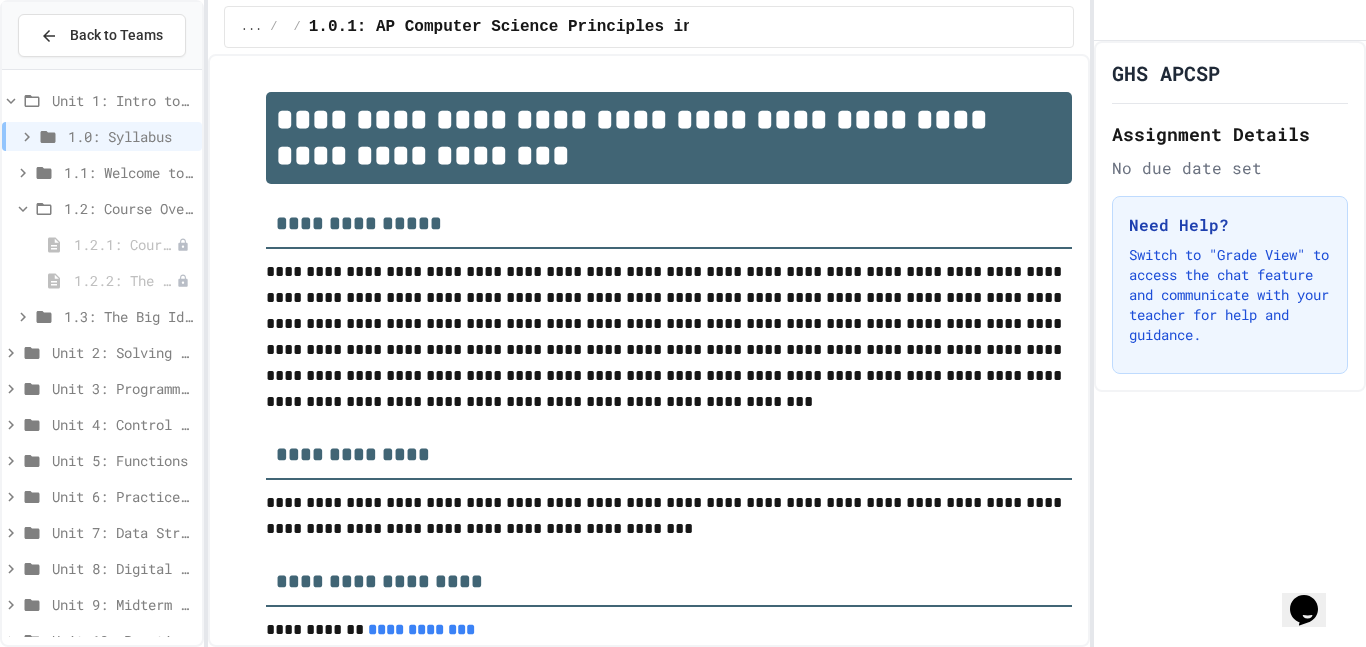 click on "1.2: Course Overview and the AP Exam" at bounding box center (102, 208) 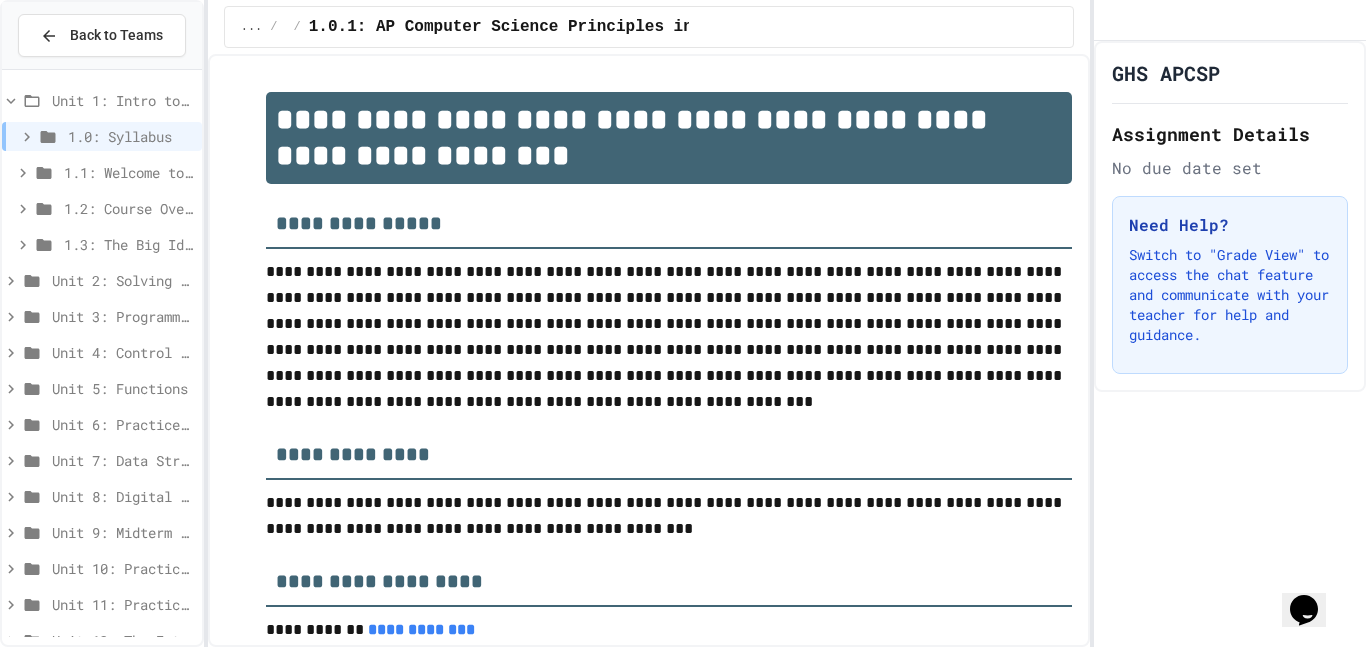 click 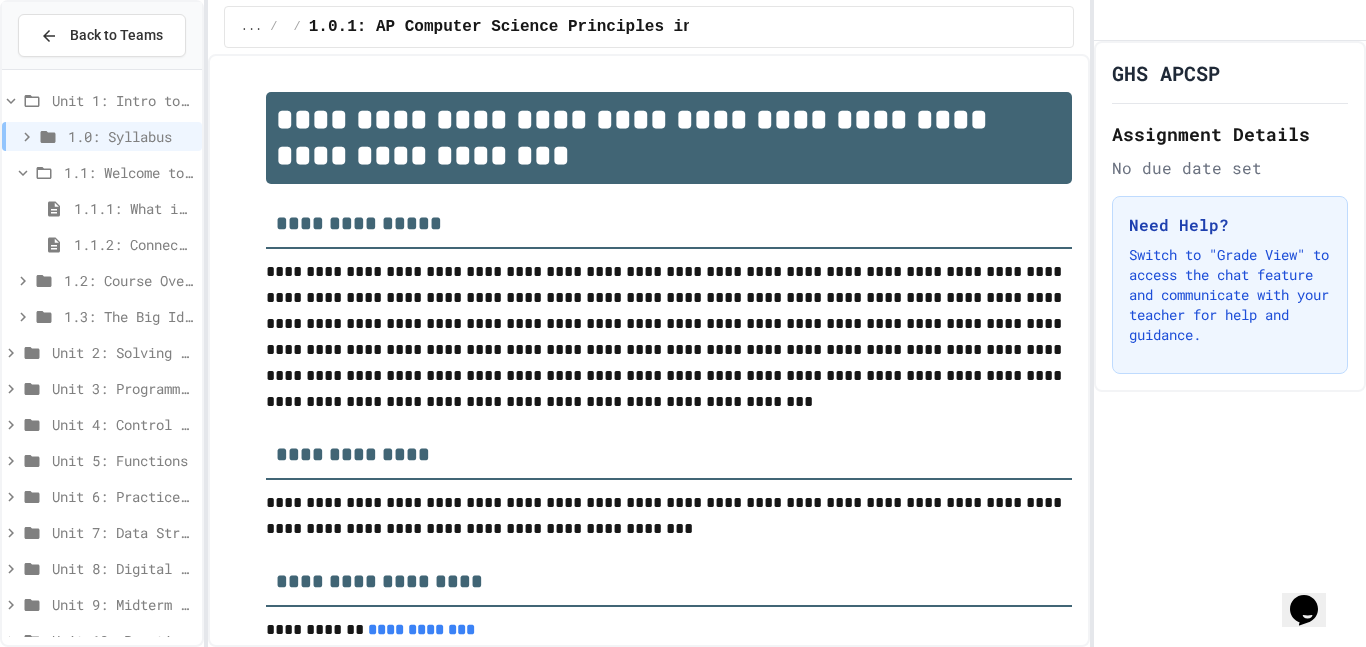 click 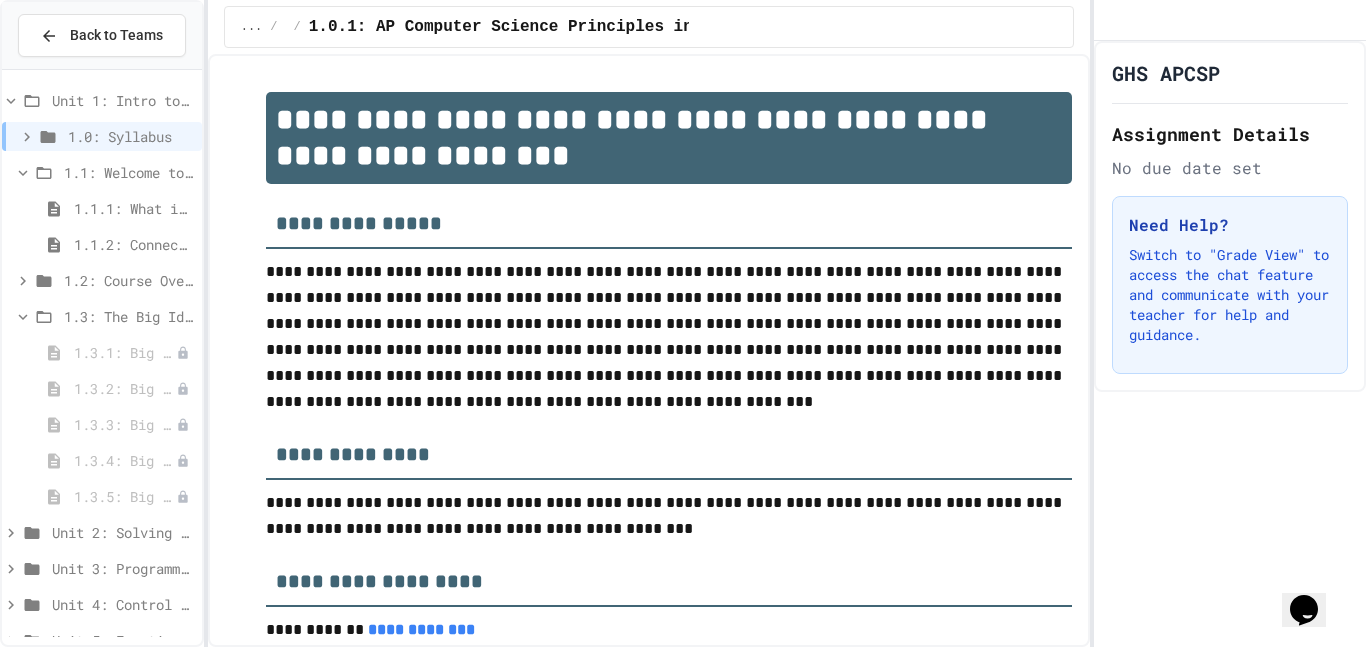 click 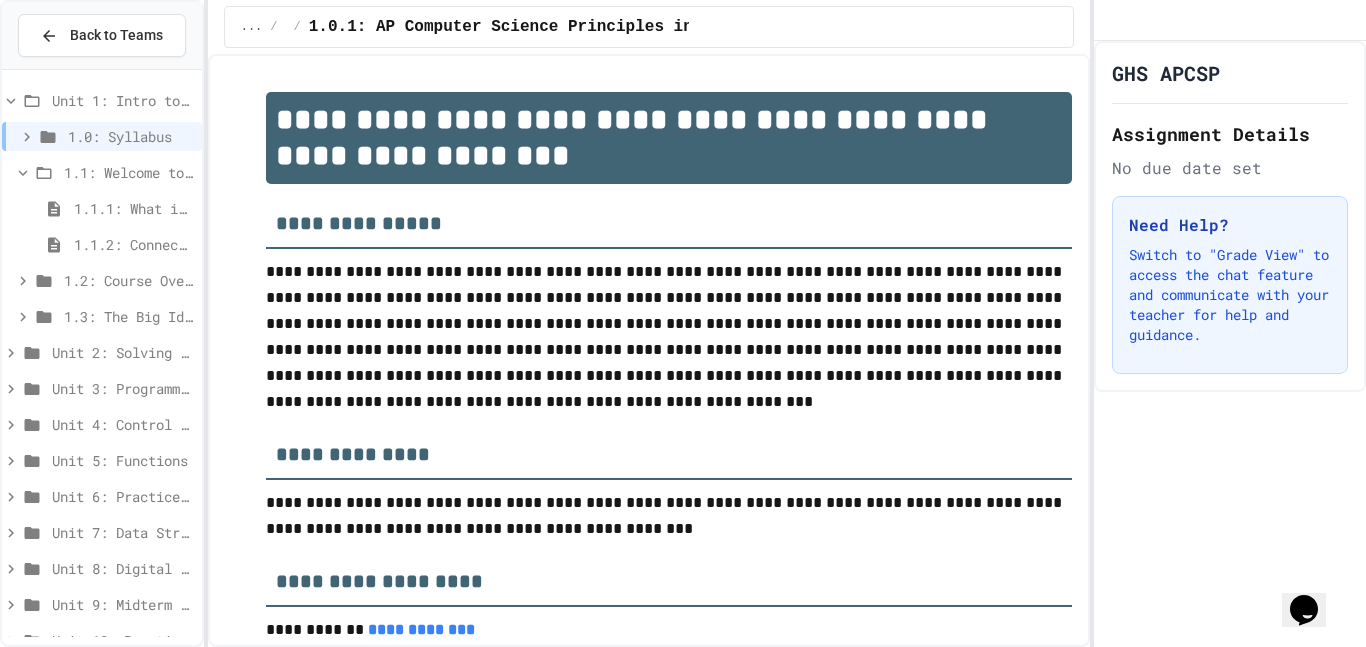 click 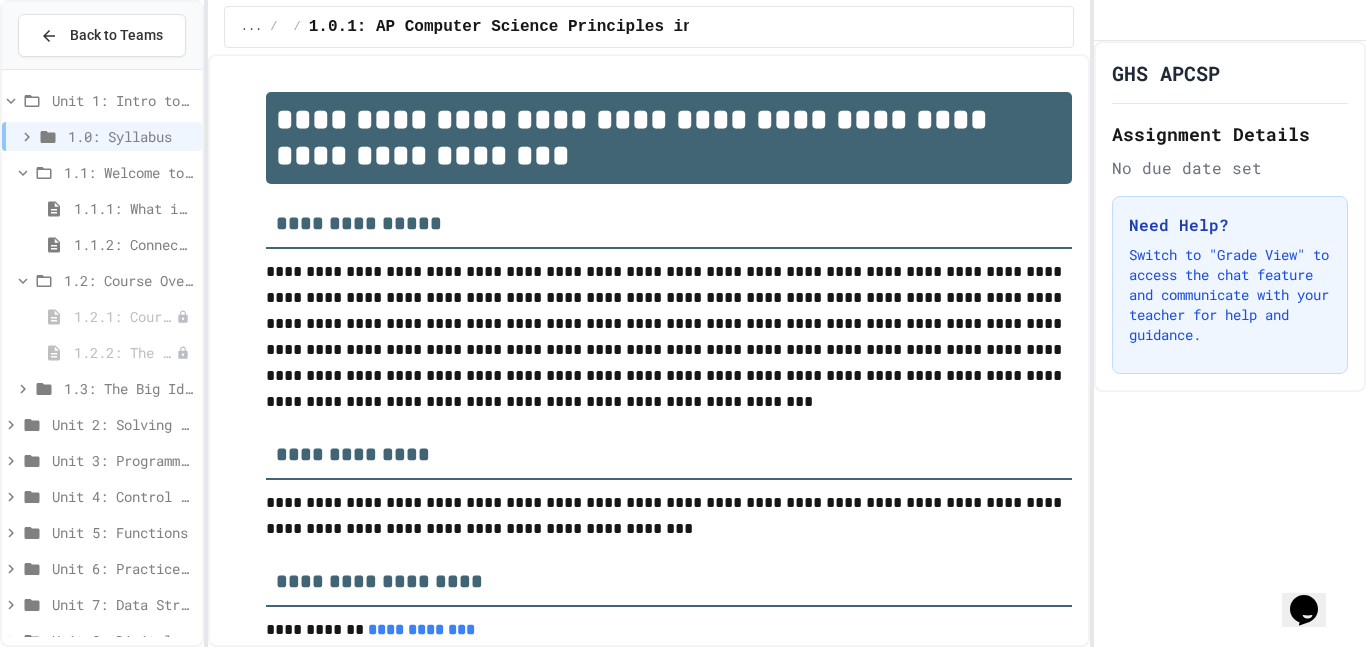 click 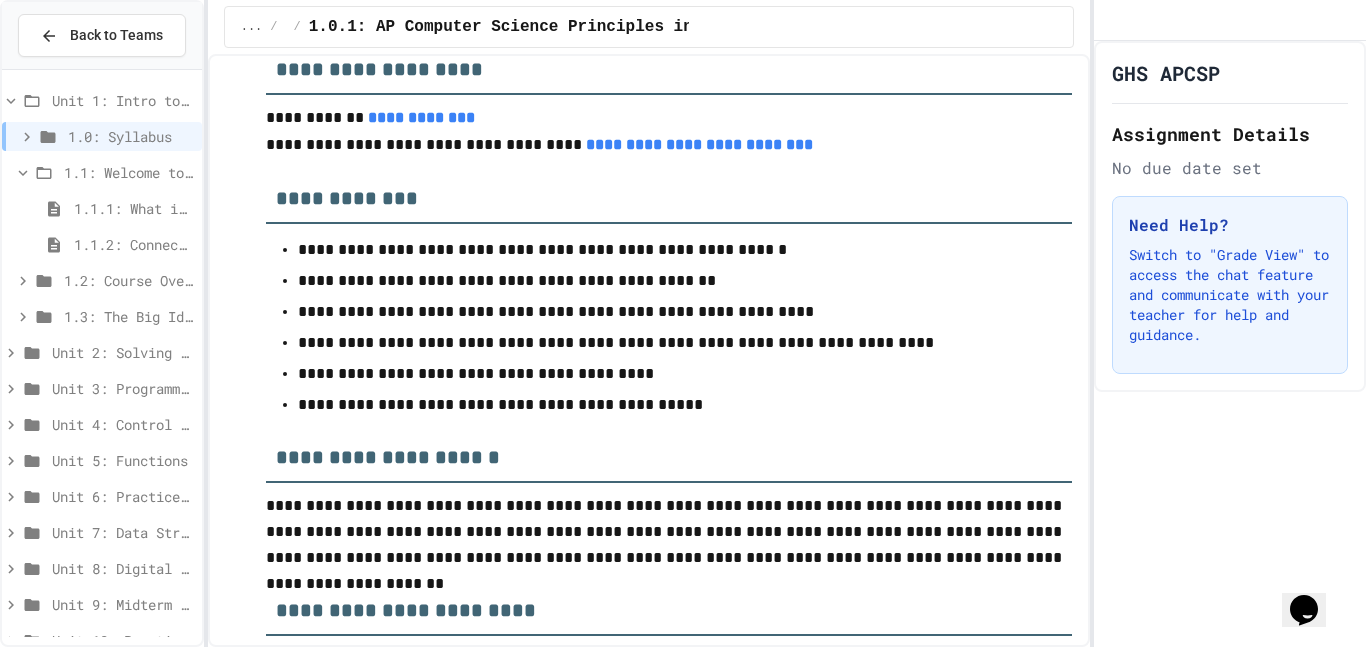 scroll, scrollTop: 0, scrollLeft: 0, axis: both 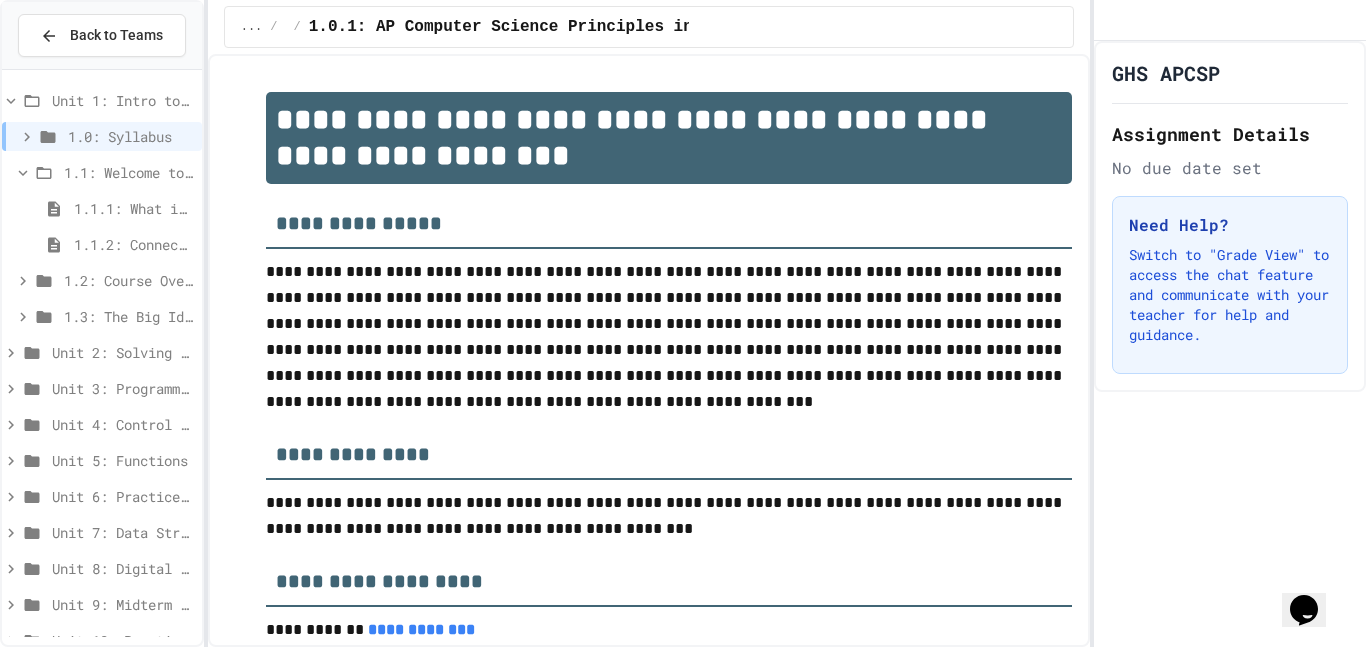 click on "1.1.1: What is Computer Science?" at bounding box center [134, 208] 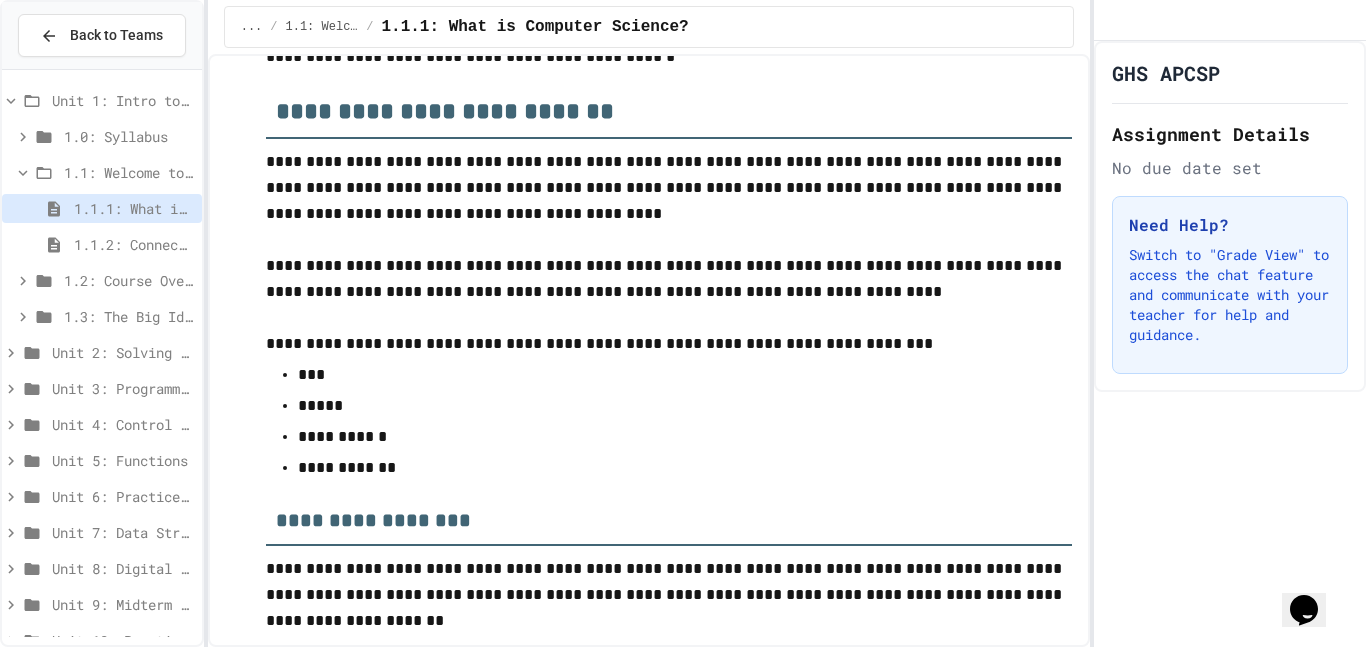 scroll, scrollTop: 0, scrollLeft: 0, axis: both 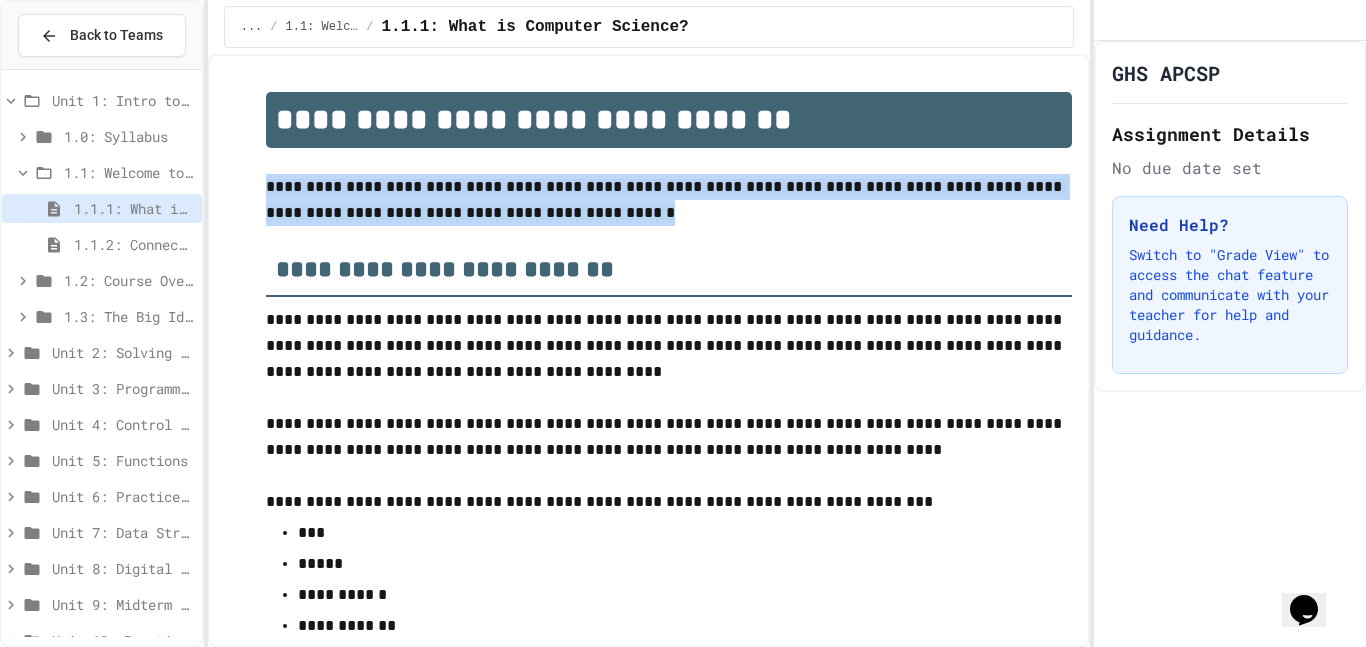 drag, startPoint x: 267, startPoint y: 185, endPoint x: 574, endPoint y: 217, distance: 308.66324 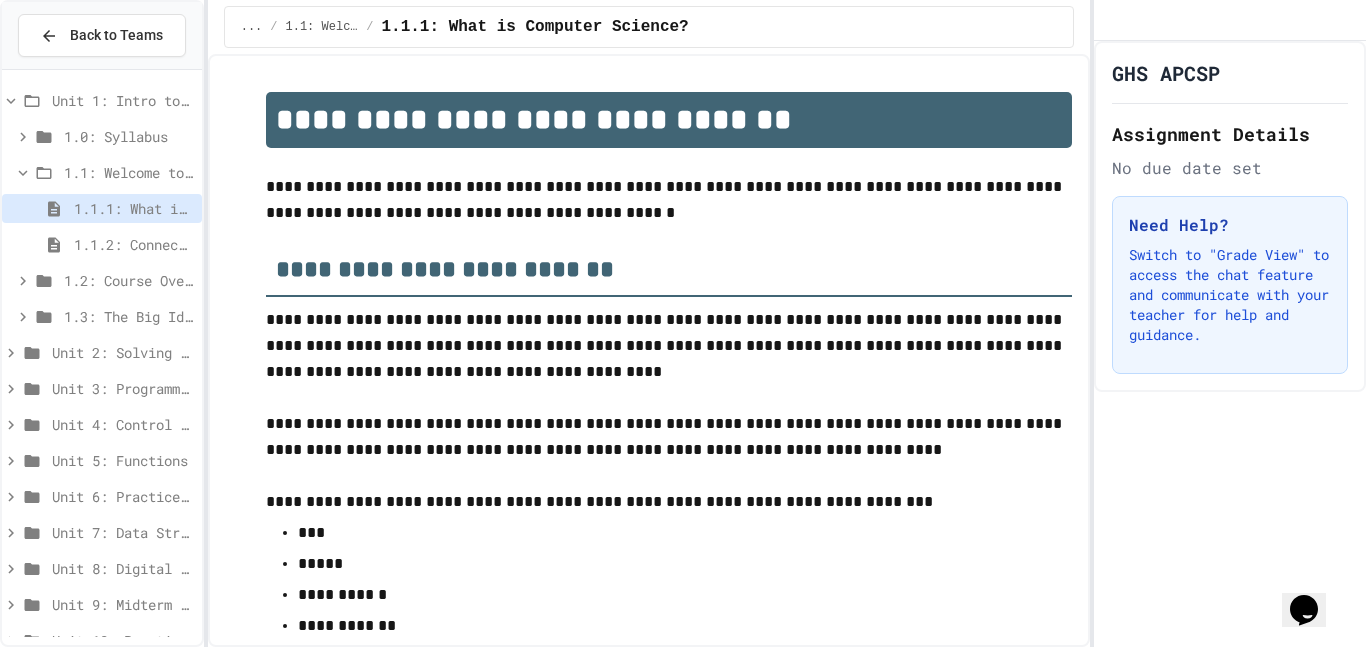 click on "**********" at bounding box center (669, 201) 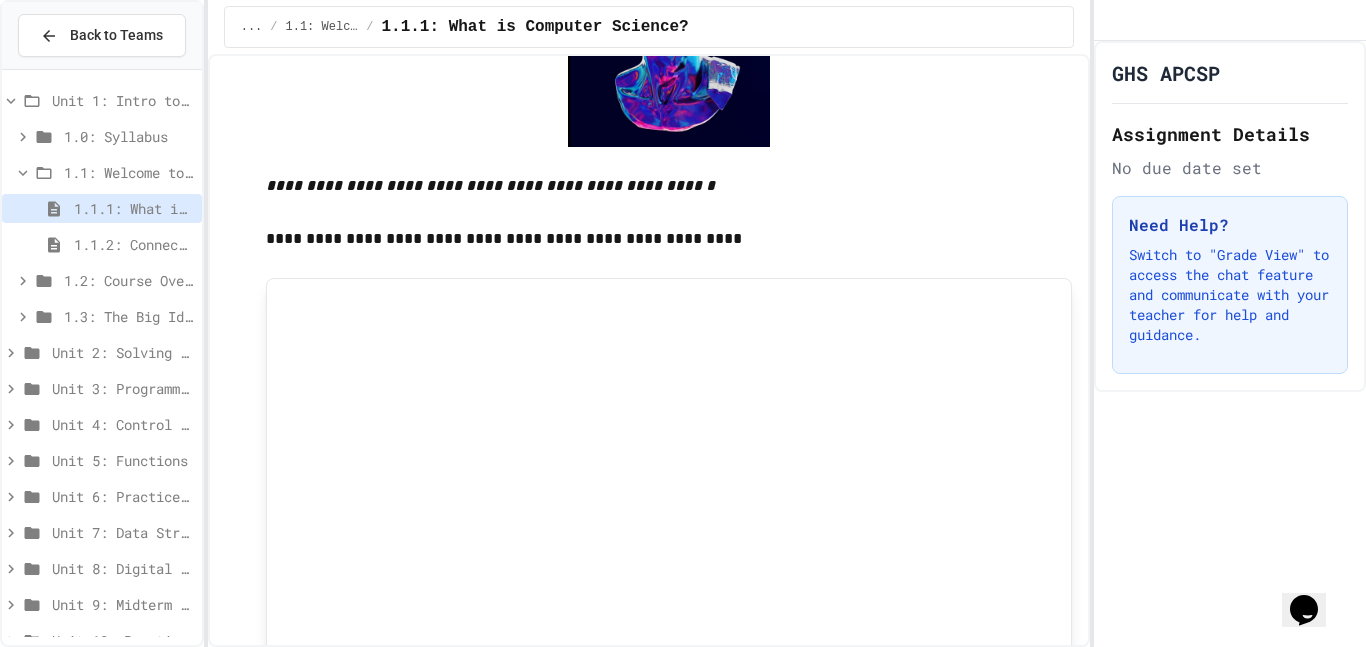 scroll, scrollTop: 1035, scrollLeft: 0, axis: vertical 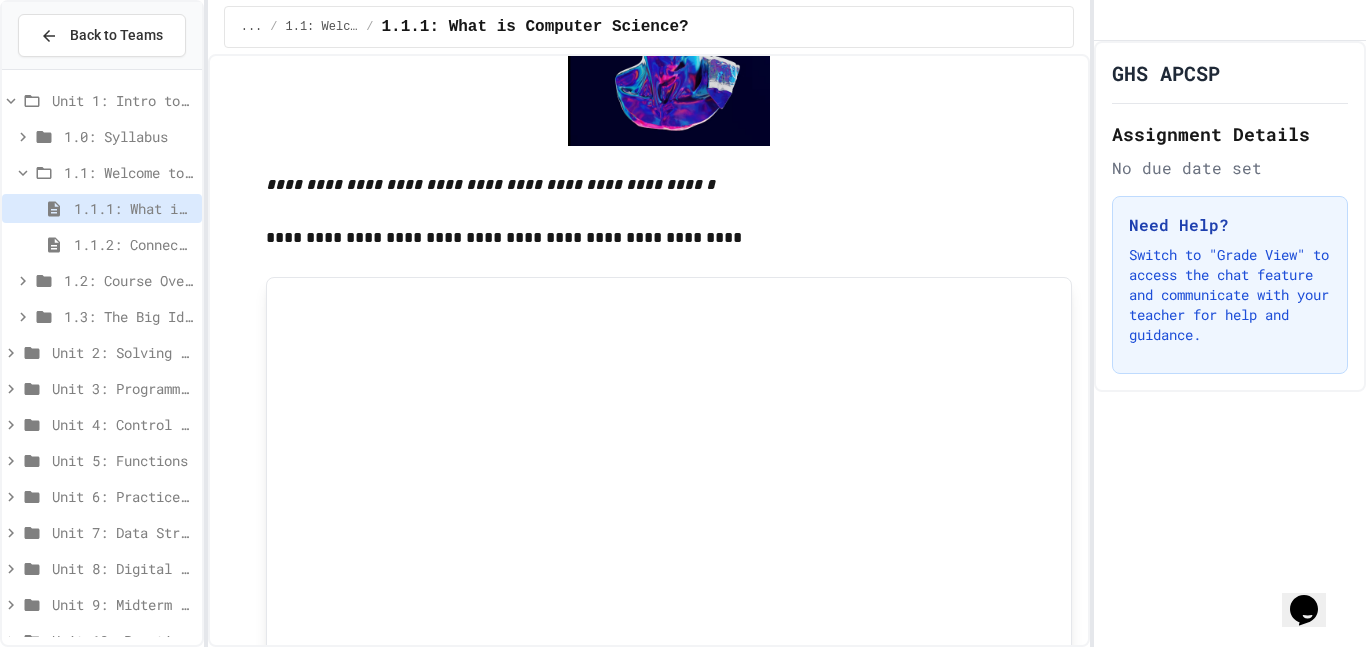 click on "1.1.2: Connect with Your World" at bounding box center (134, 244) 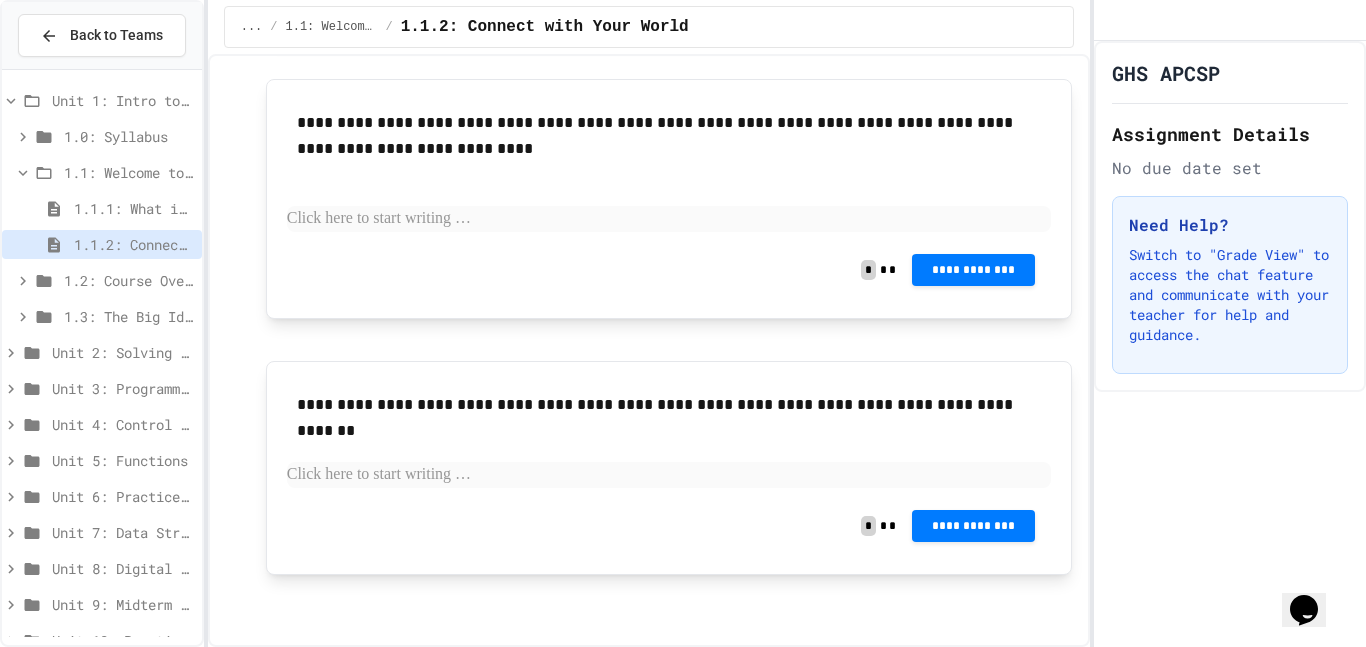 scroll, scrollTop: 0, scrollLeft: 0, axis: both 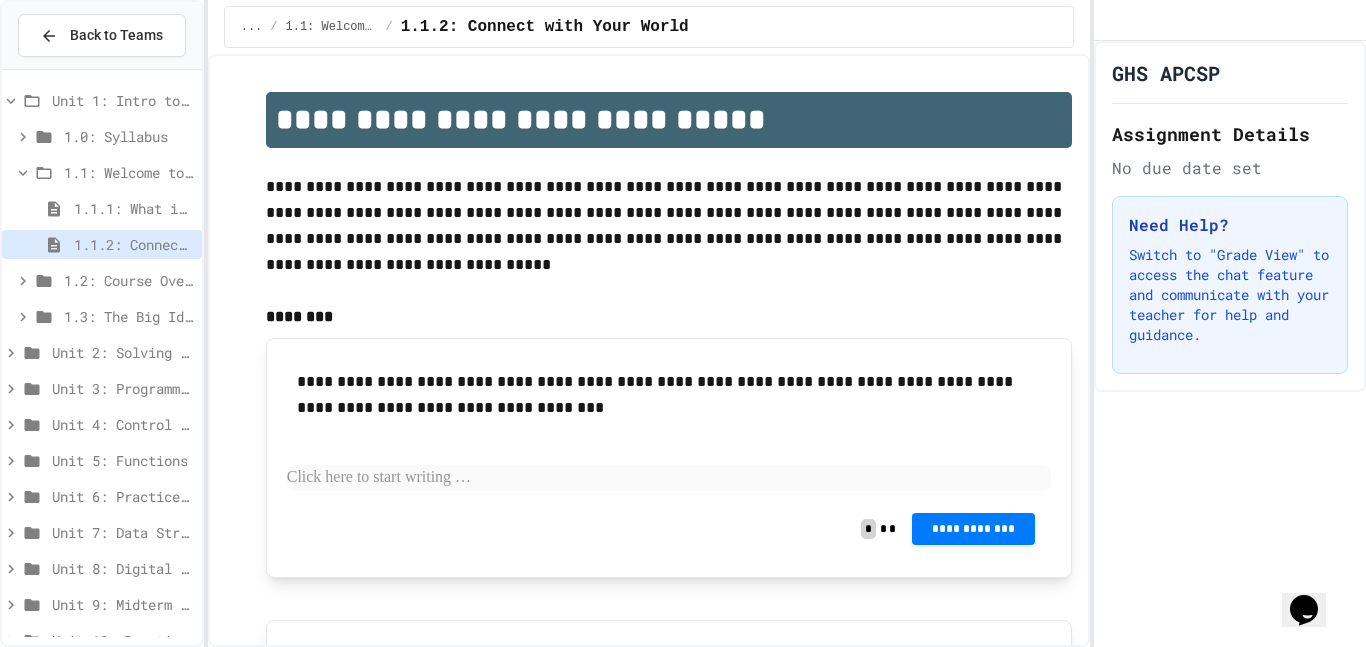 click on "1.1.1: What is Computer Science?" at bounding box center (134, 208) 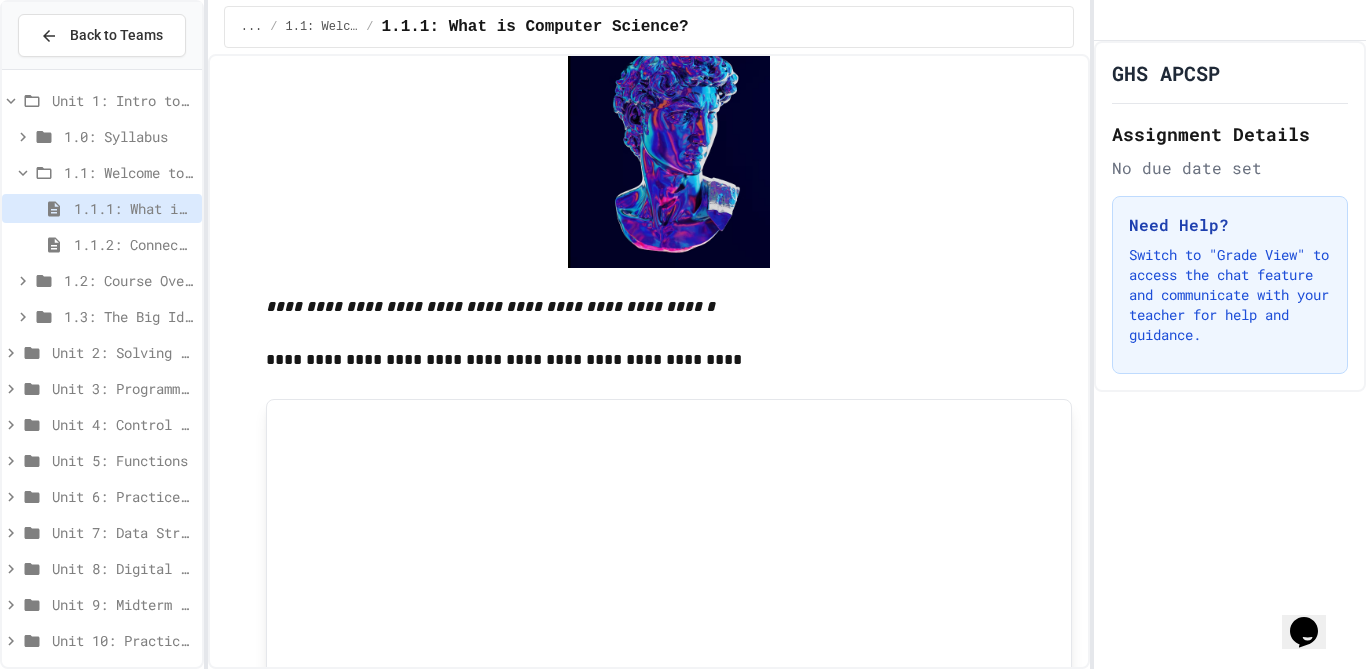 scroll, scrollTop: 926, scrollLeft: 0, axis: vertical 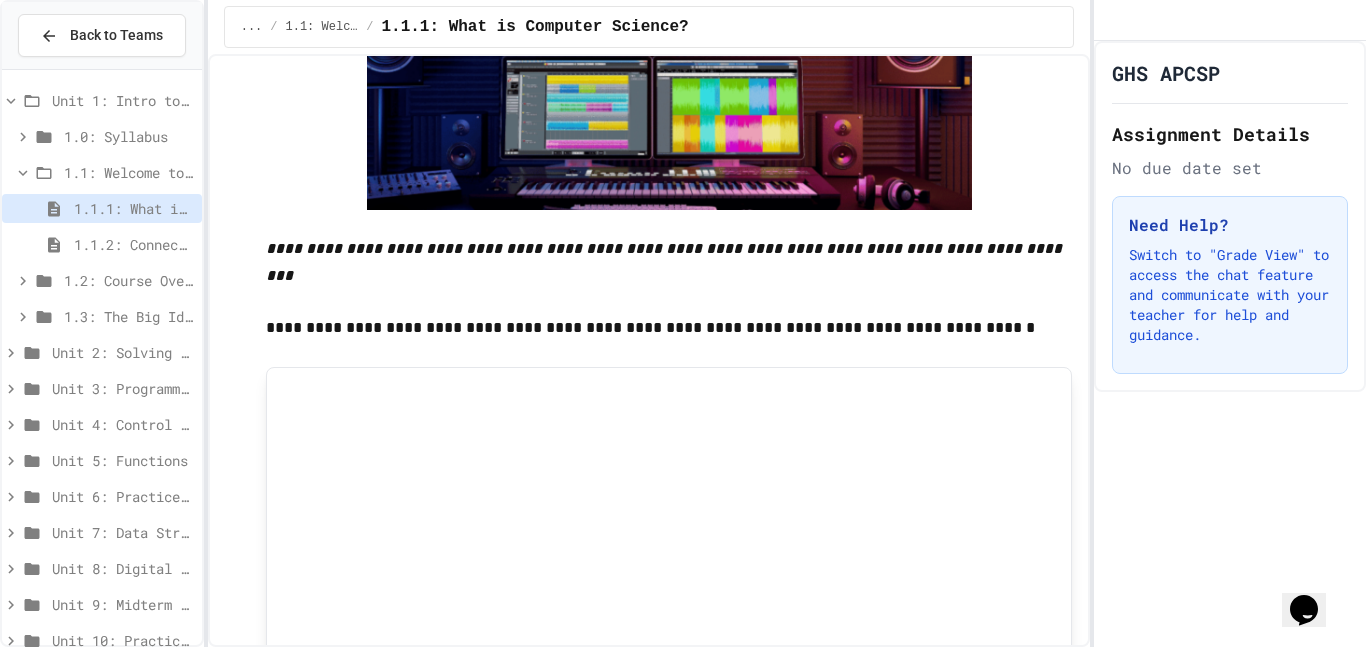 click on "GHS APCSP Assignment Details No due date set Need Help? Switch to "Grade View" to access the chat feature and communicate with your teacher for help and guidance." at bounding box center (1230, 344) 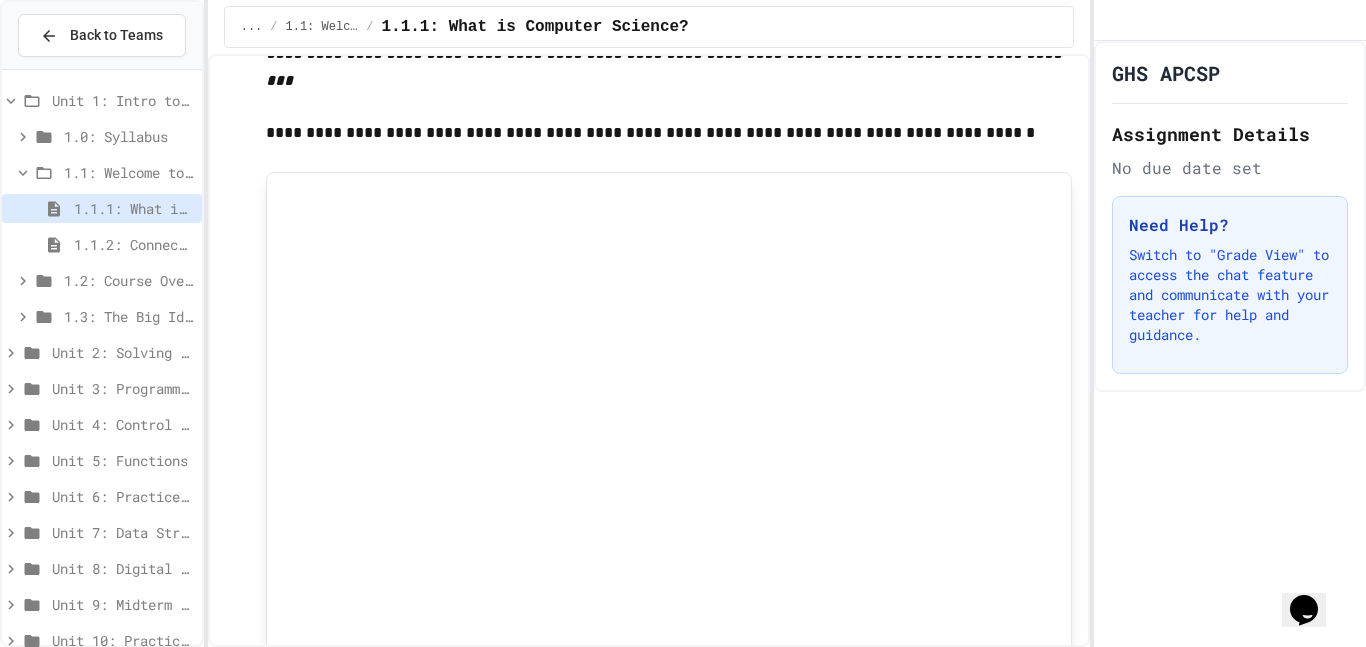 scroll, scrollTop: 3139, scrollLeft: 0, axis: vertical 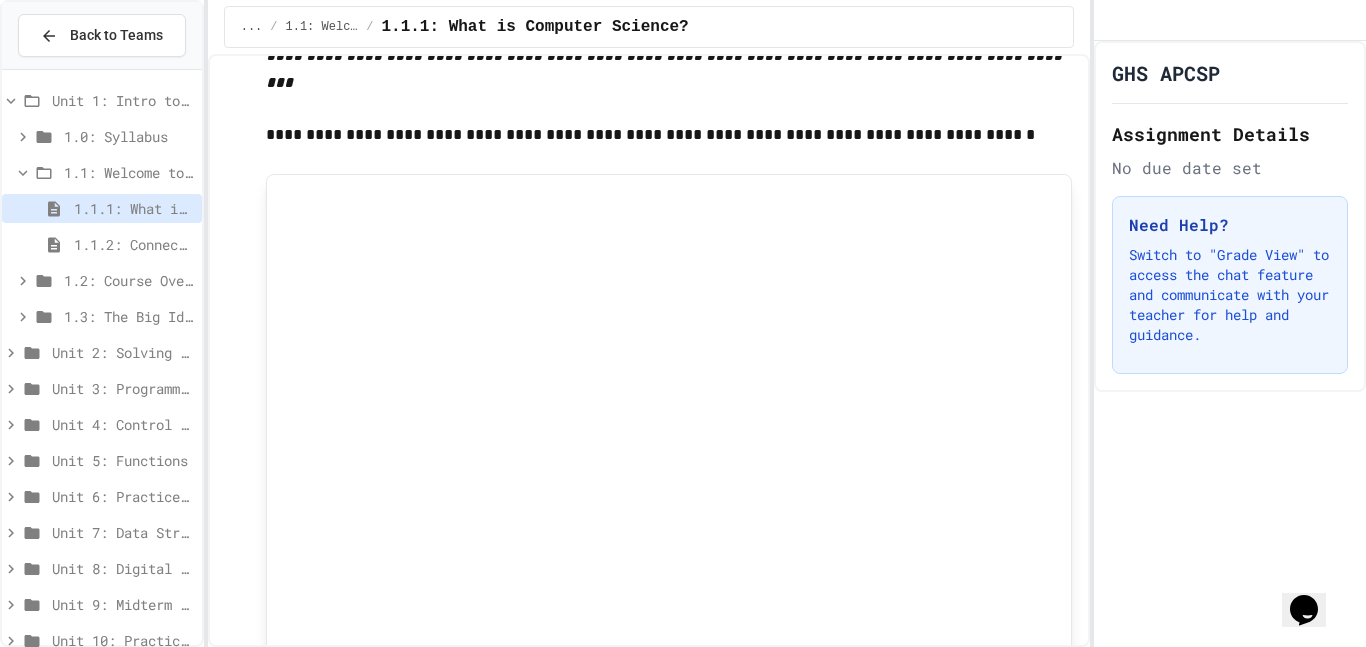 click on "1.1.2: Connect with Your World" at bounding box center (134, 244) 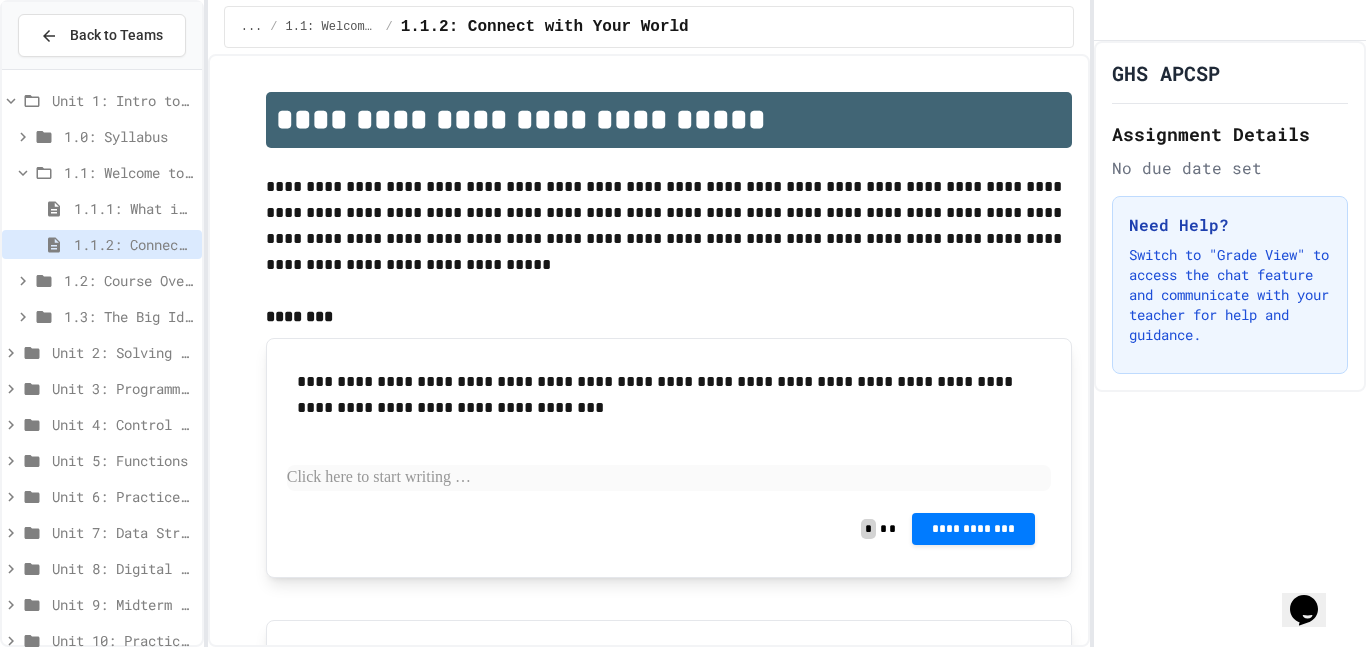 click at bounding box center [669, 478] 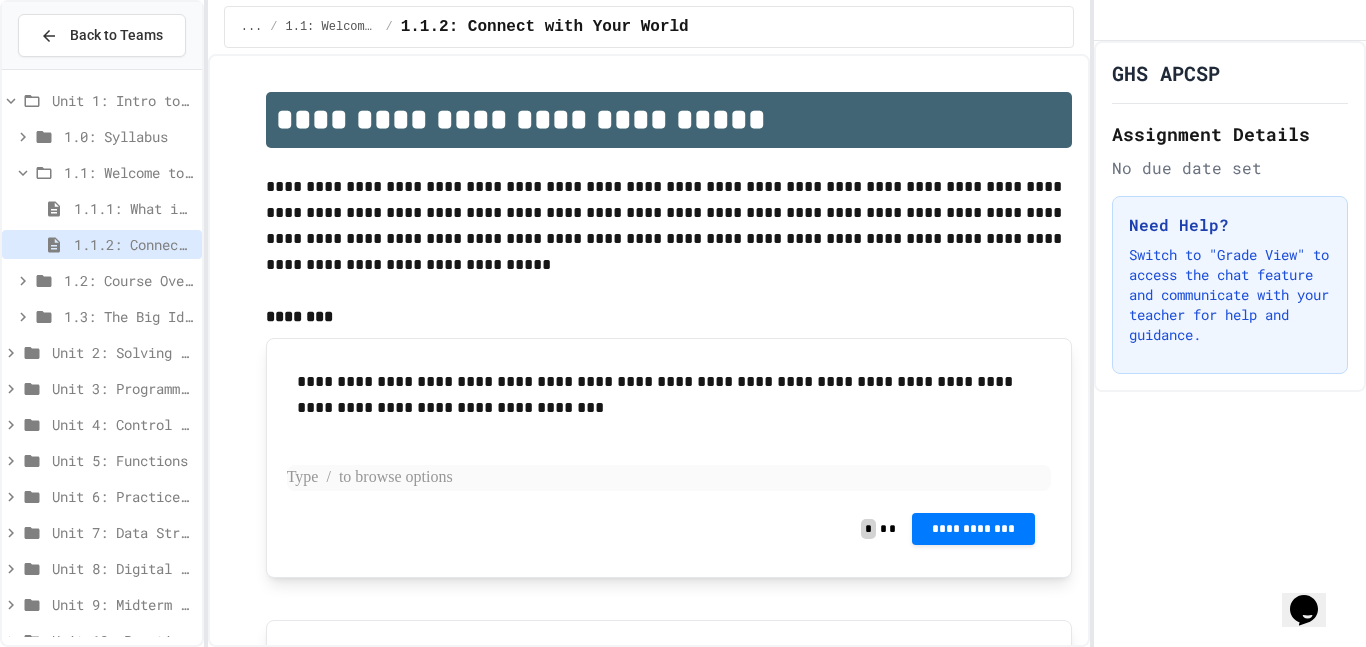 type 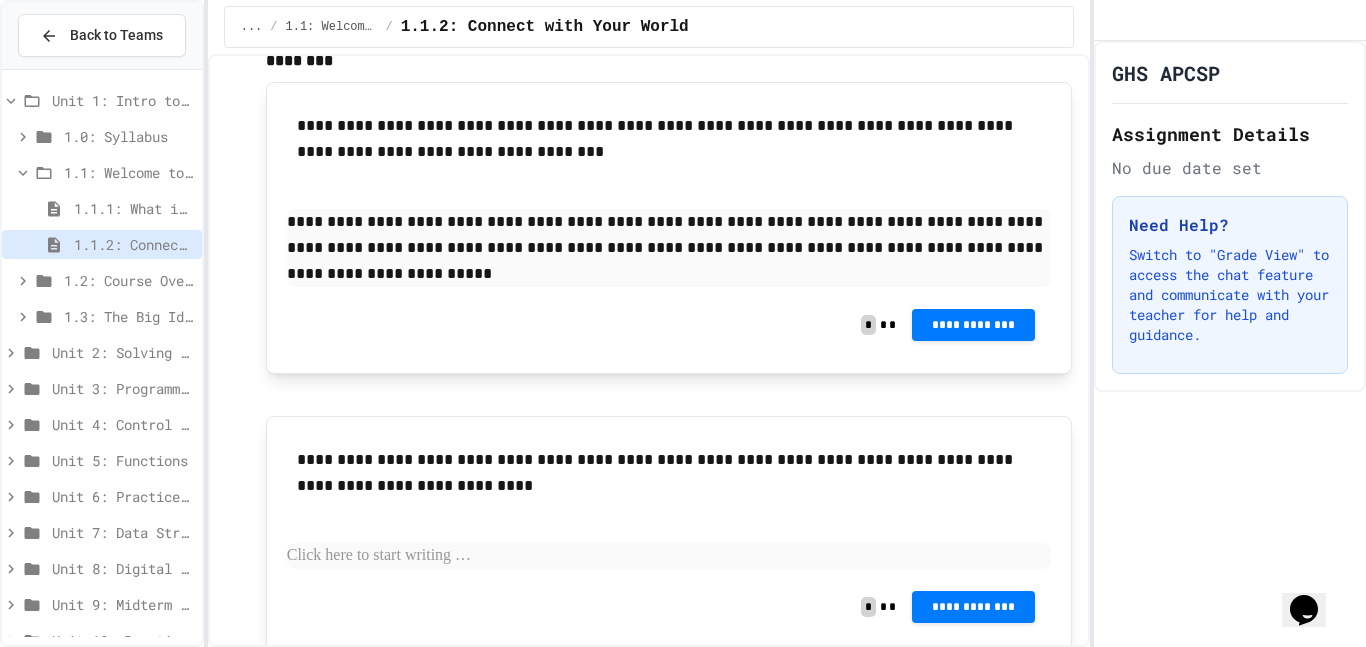 scroll, scrollTop: 258, scrollLeft: 0, axis: vertical 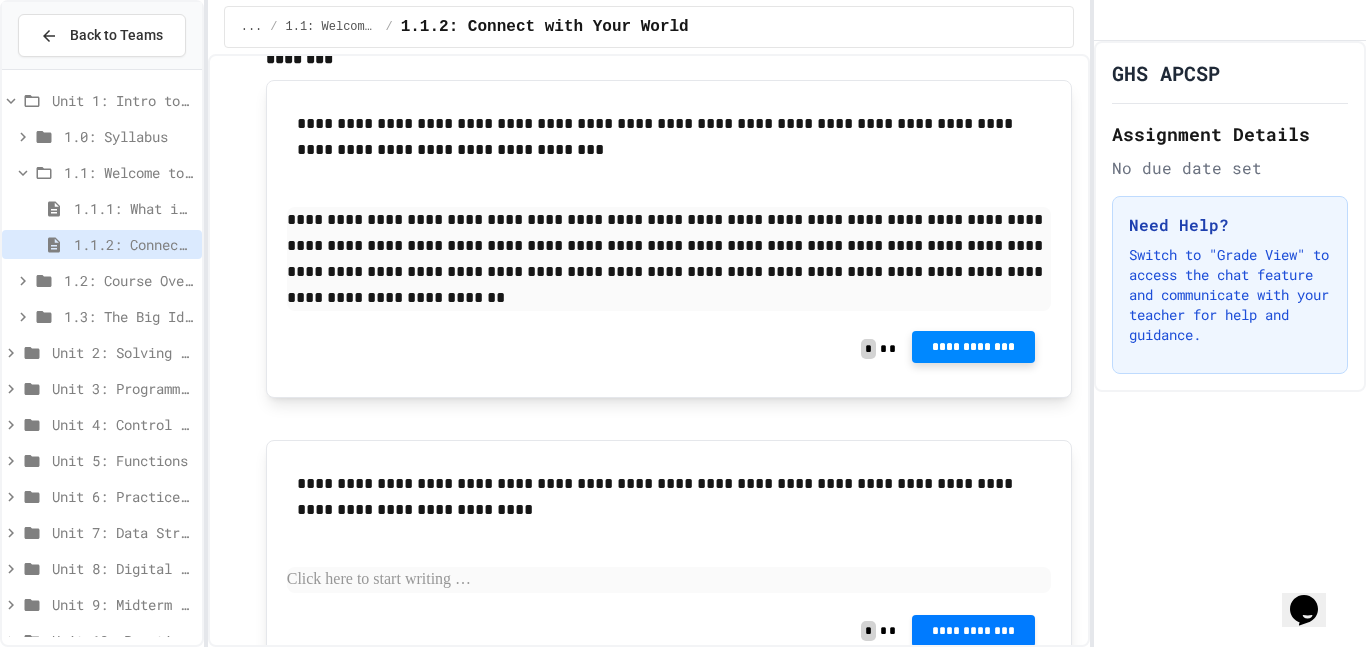 click on "**********" at bounding box center (973, 347) 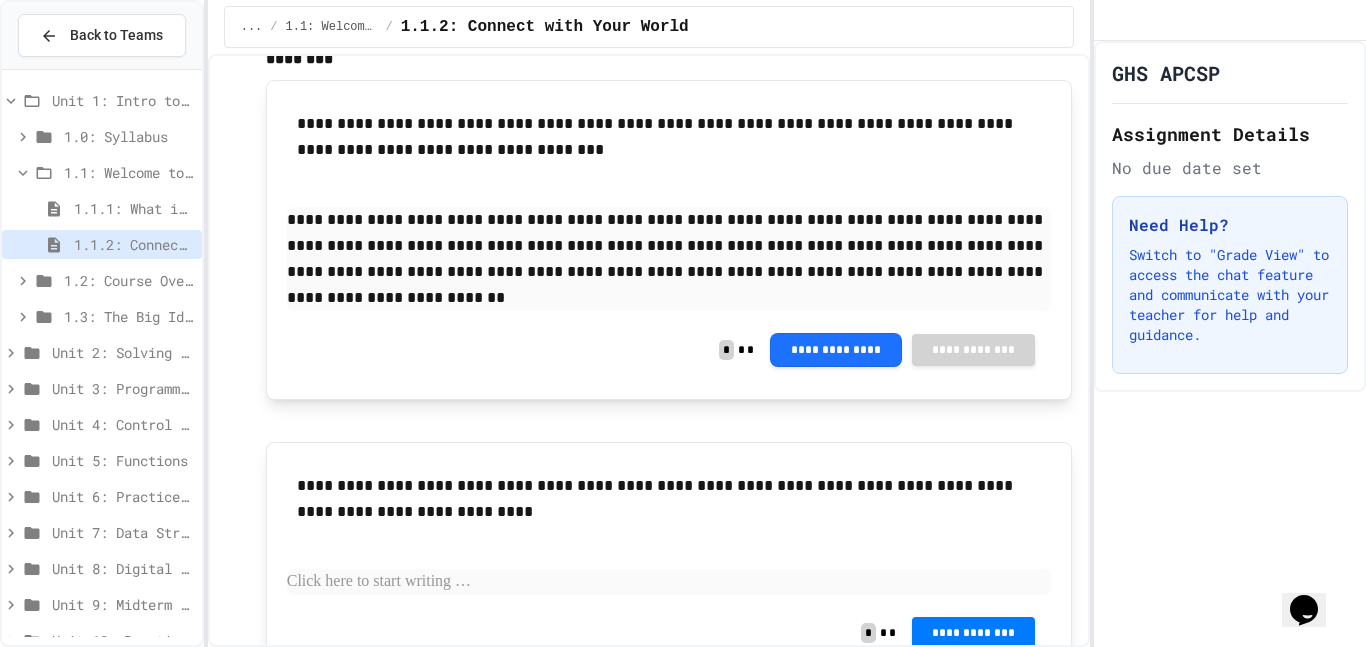 click 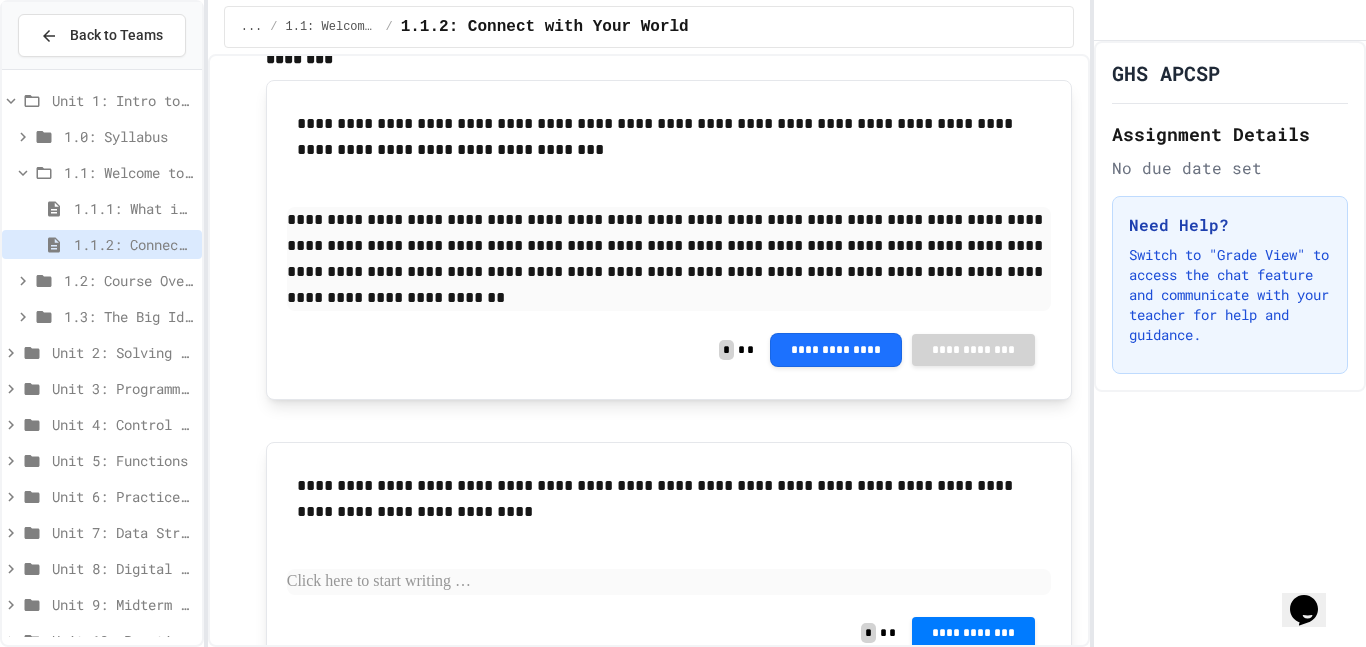 scroll, scrollTop: 259, scrollLeft: 0, axis: vertical 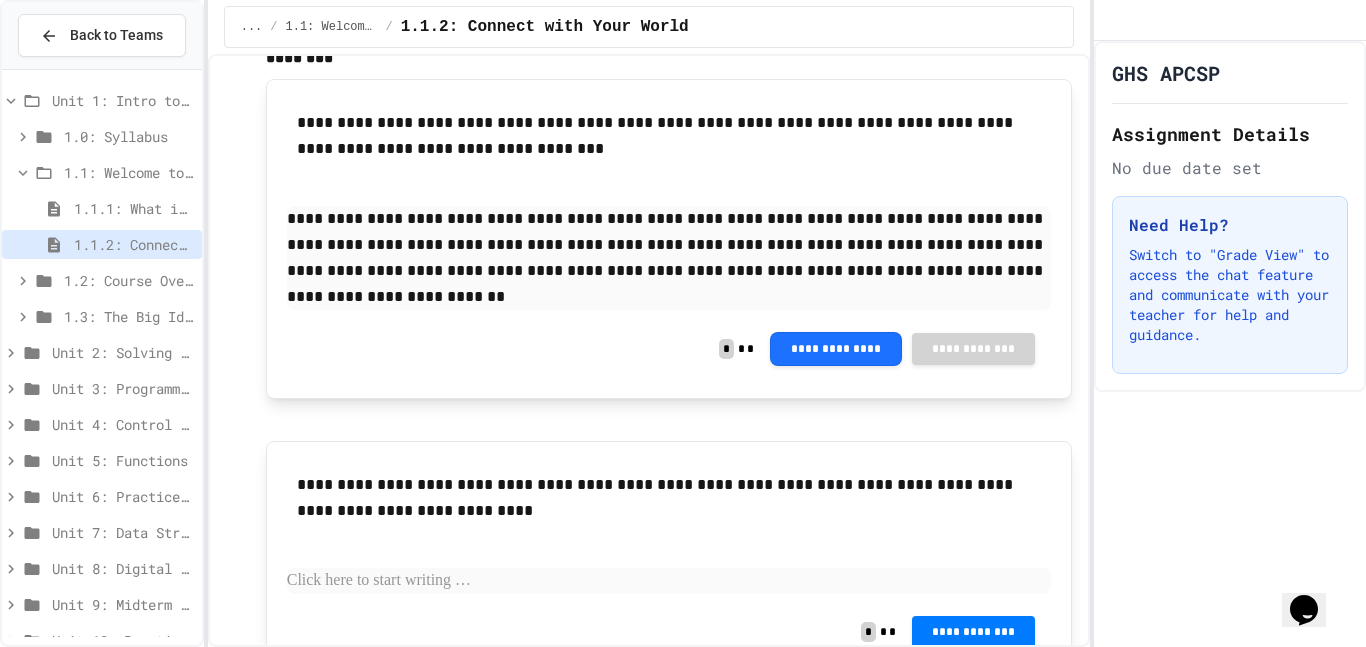 click on "**********" at bounding box center (669, 258) 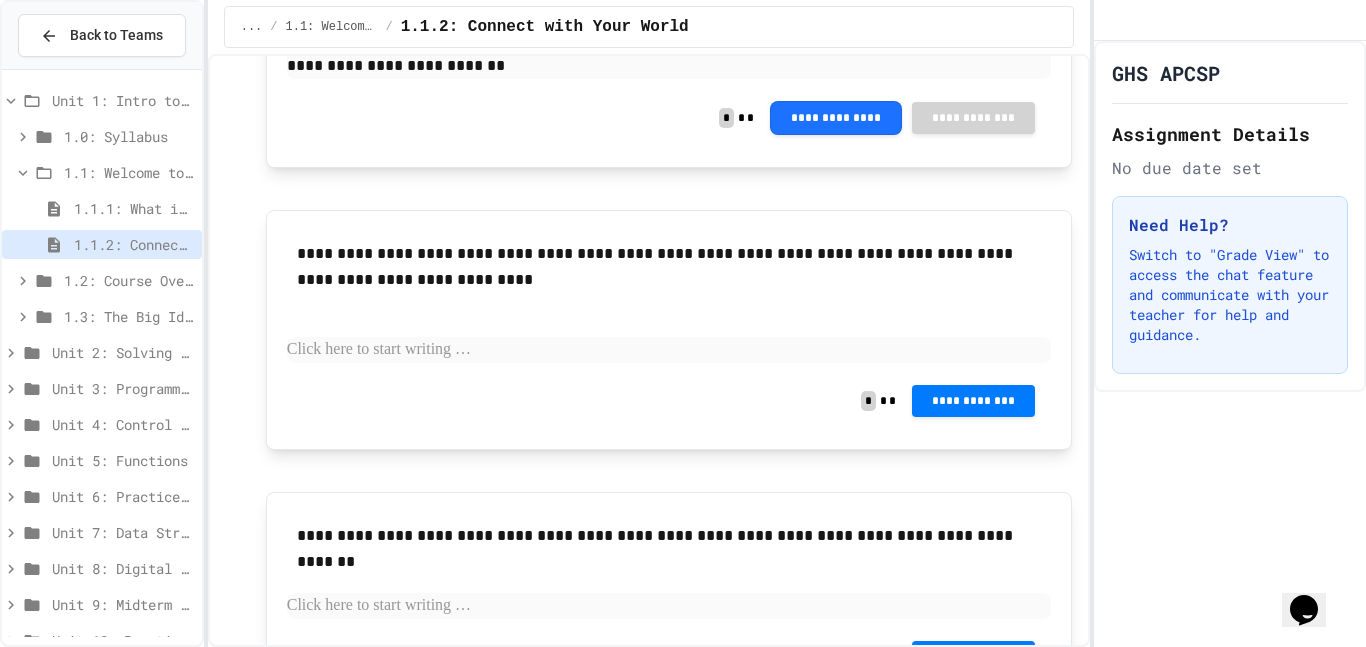 scroll, scrollTop: 498, scrollLeft: 0, axis: vertical 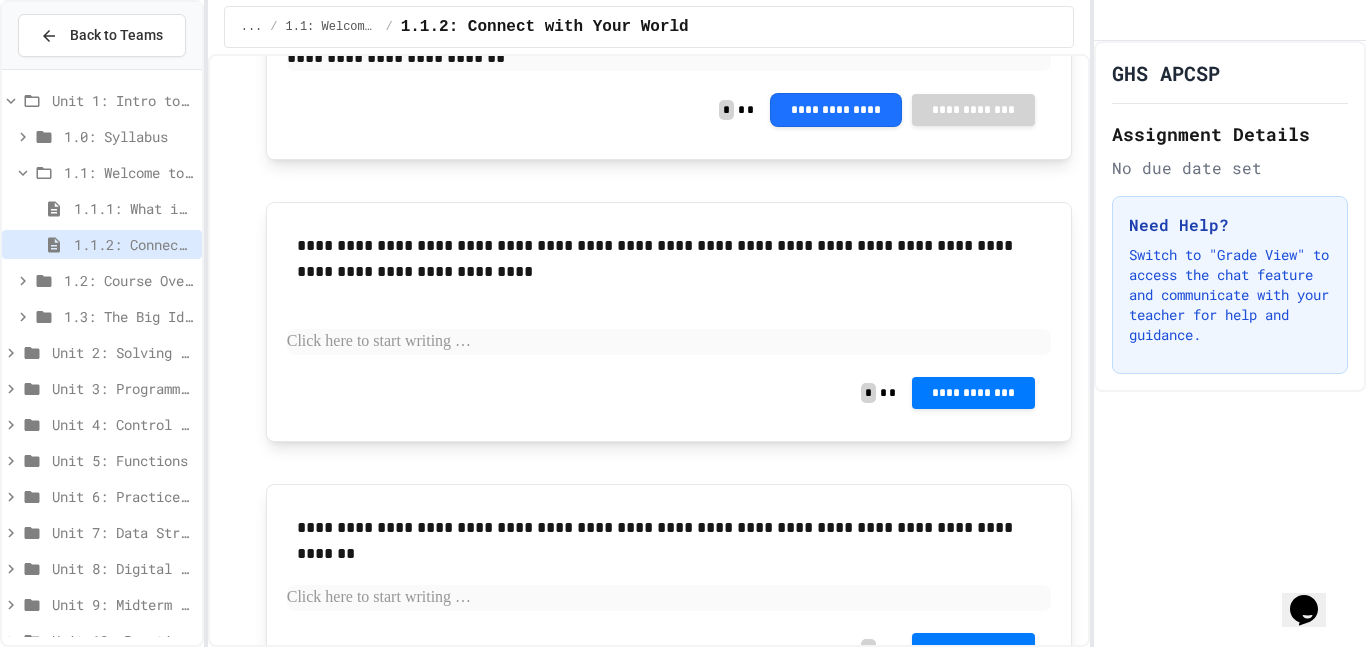 click at bounding box center (669, 342) 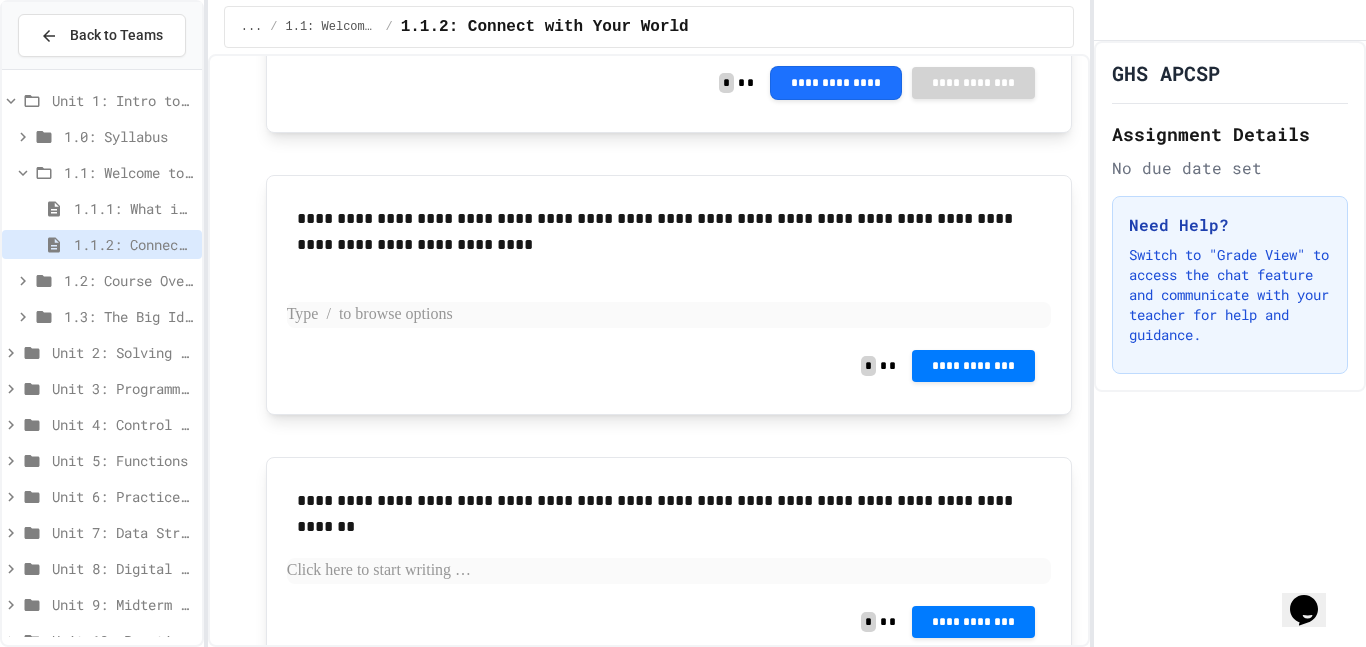 scroll, scrollTop: 516, scrollLeft: 0, axis: vertical 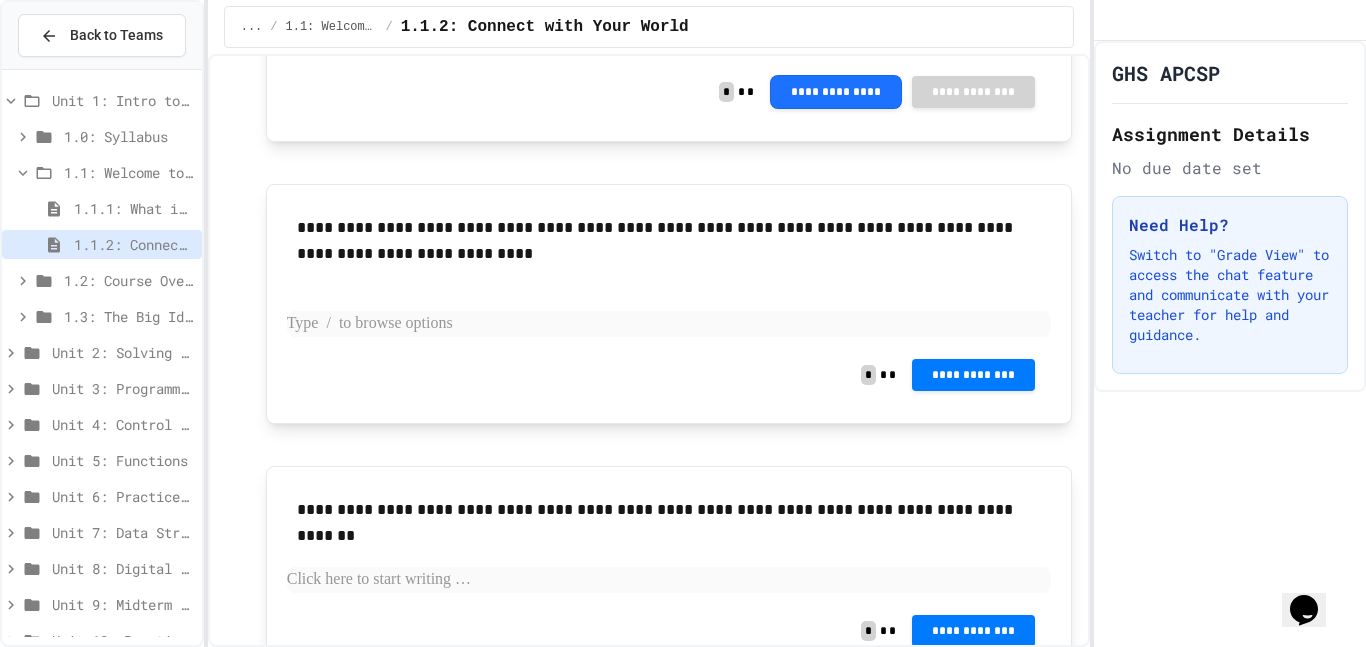 click at bounding box center [669, 324] 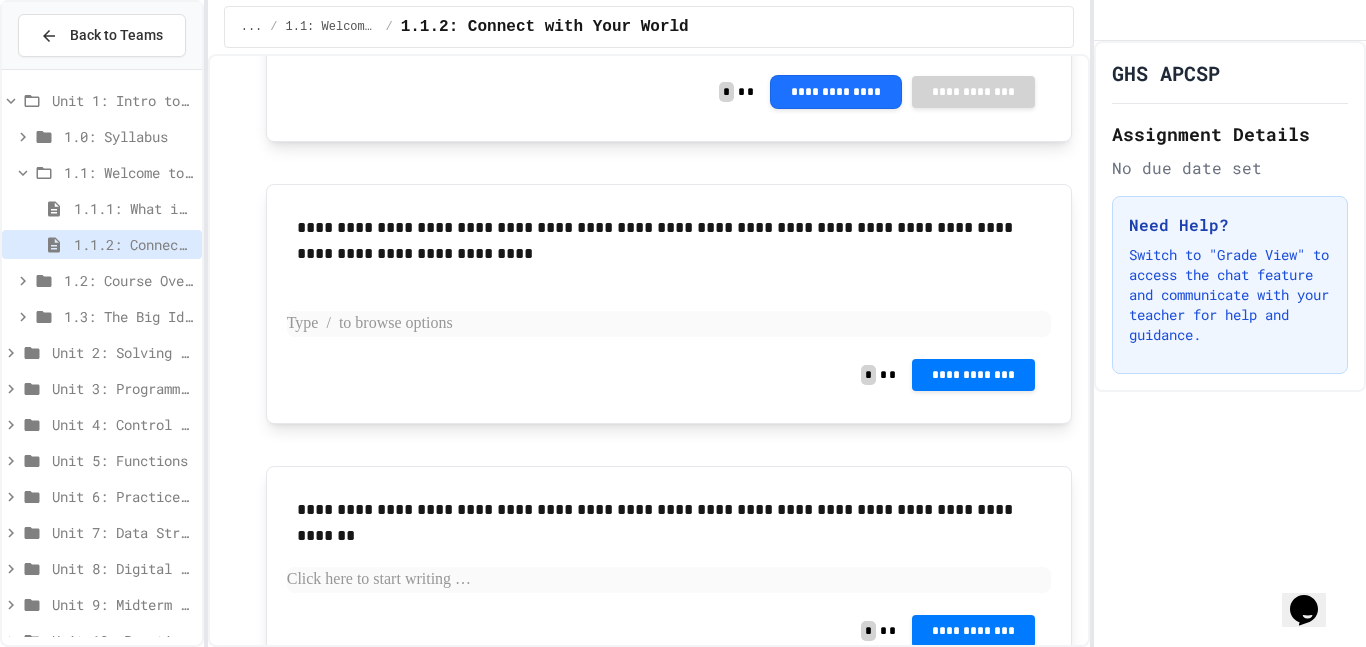 type 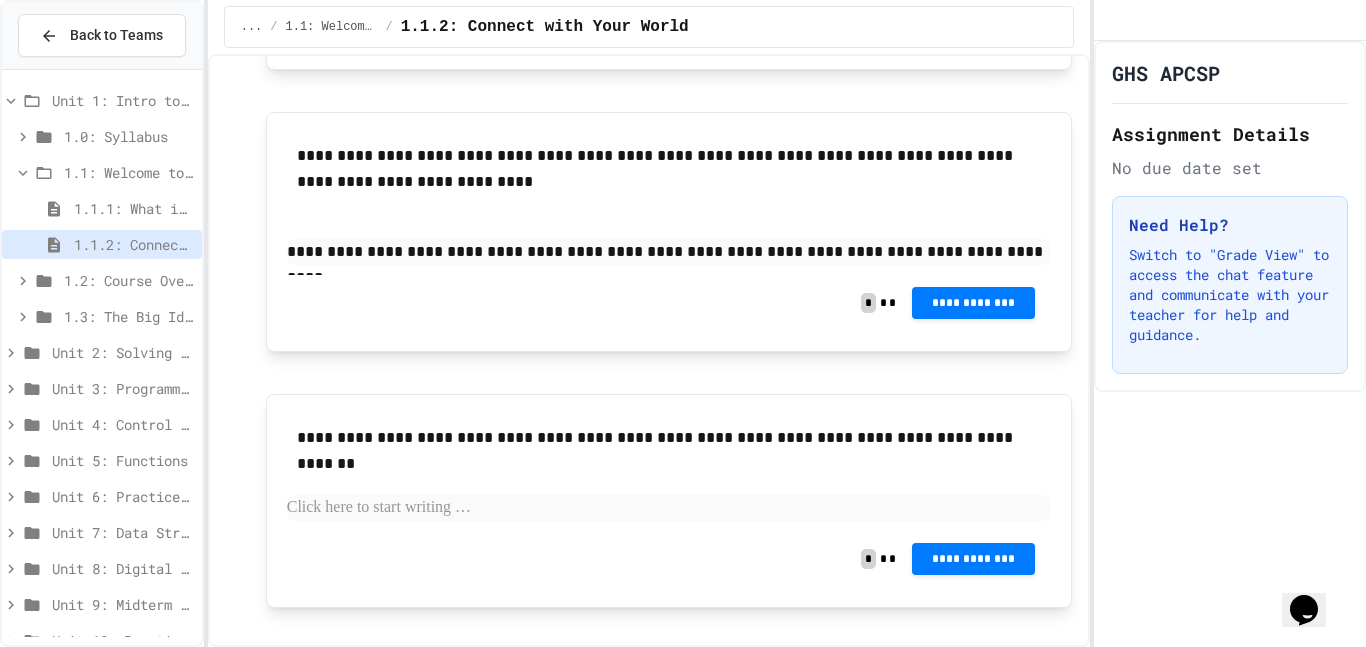 scroll, scrollTop: 622, scrollLeft: 0, axis: vertical 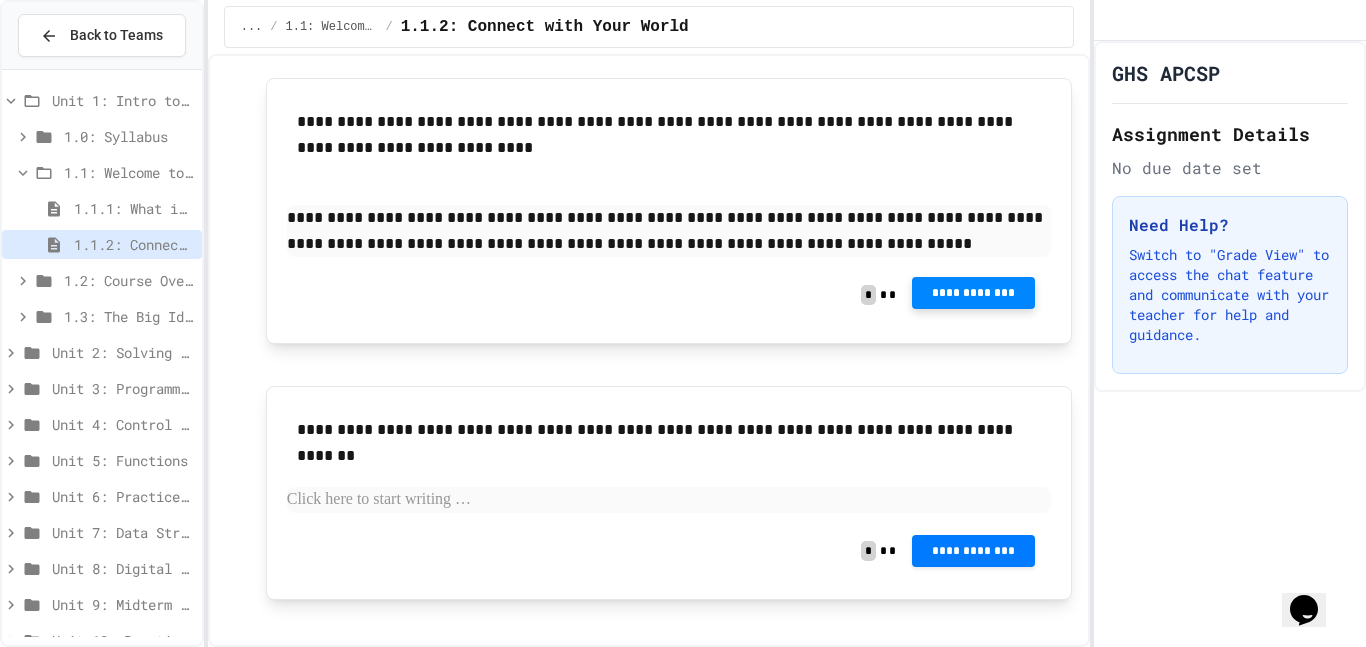 click on "**********" at bounding box center [973, 293] 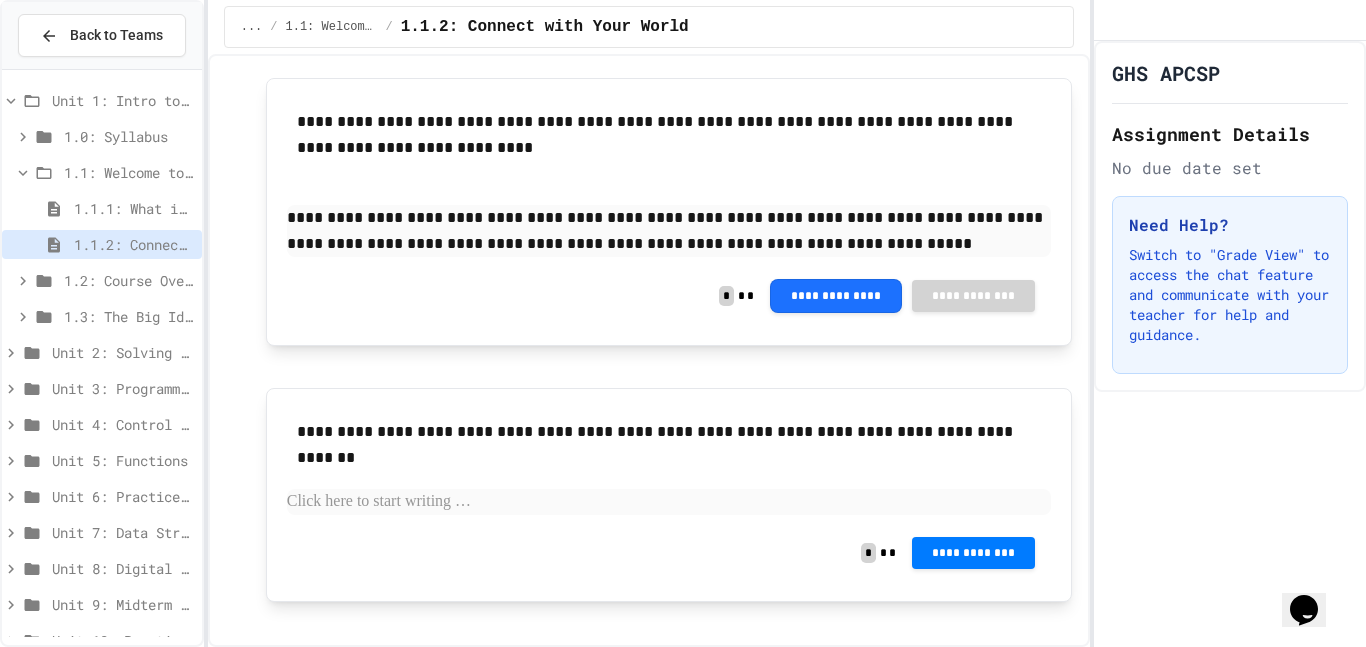 click 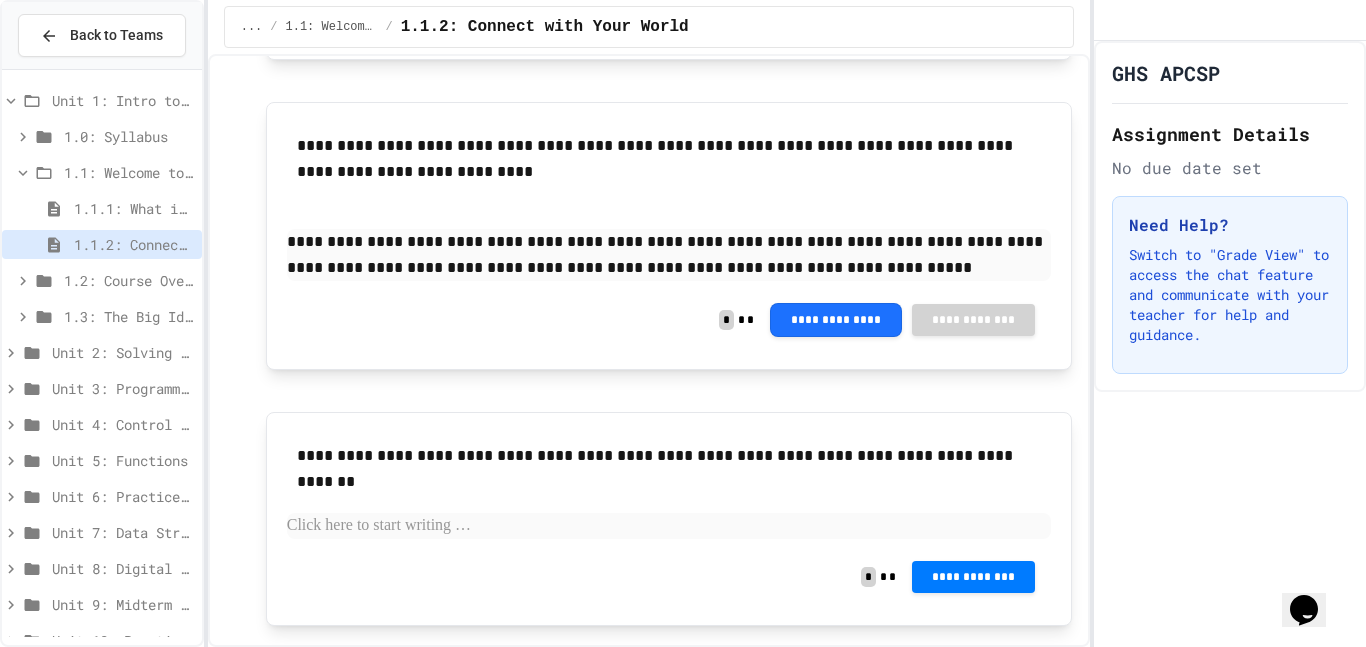 scroll, scrollTop: 650, scrollLeft: 0, axis: vertical 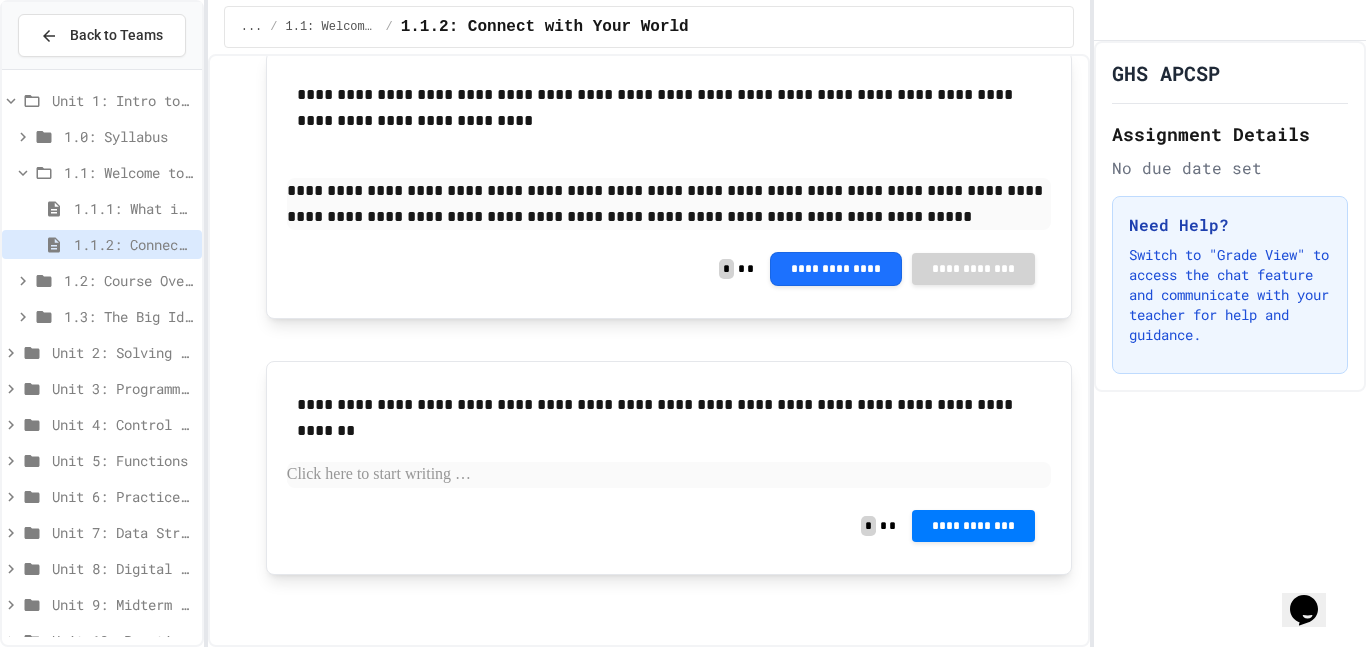 click at bounding box center (669, 475) 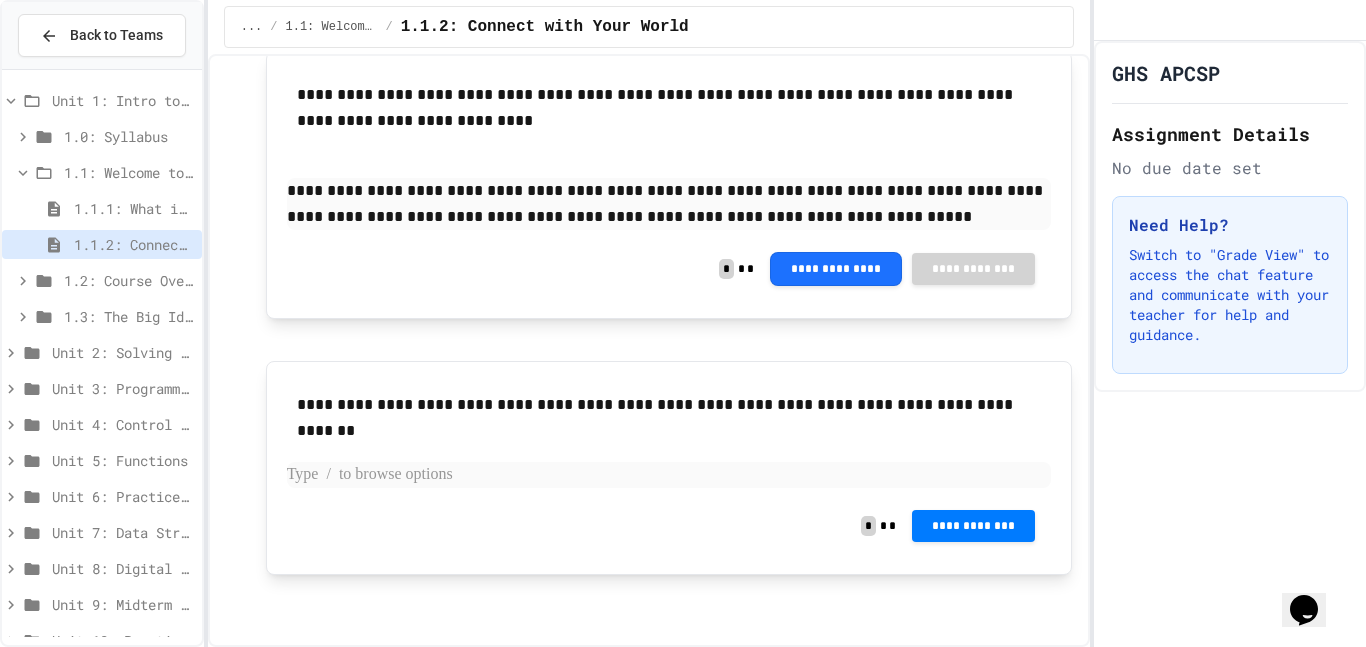 type 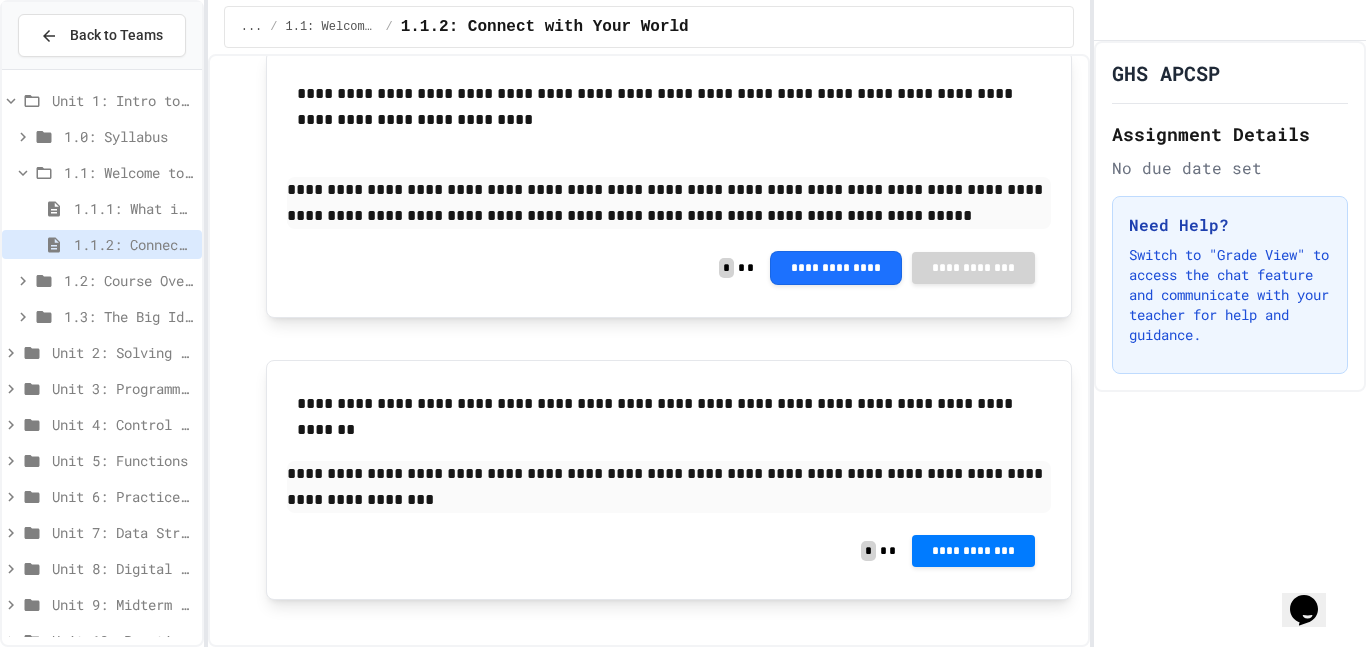 click on "**********" at bounding box center (669, 551) 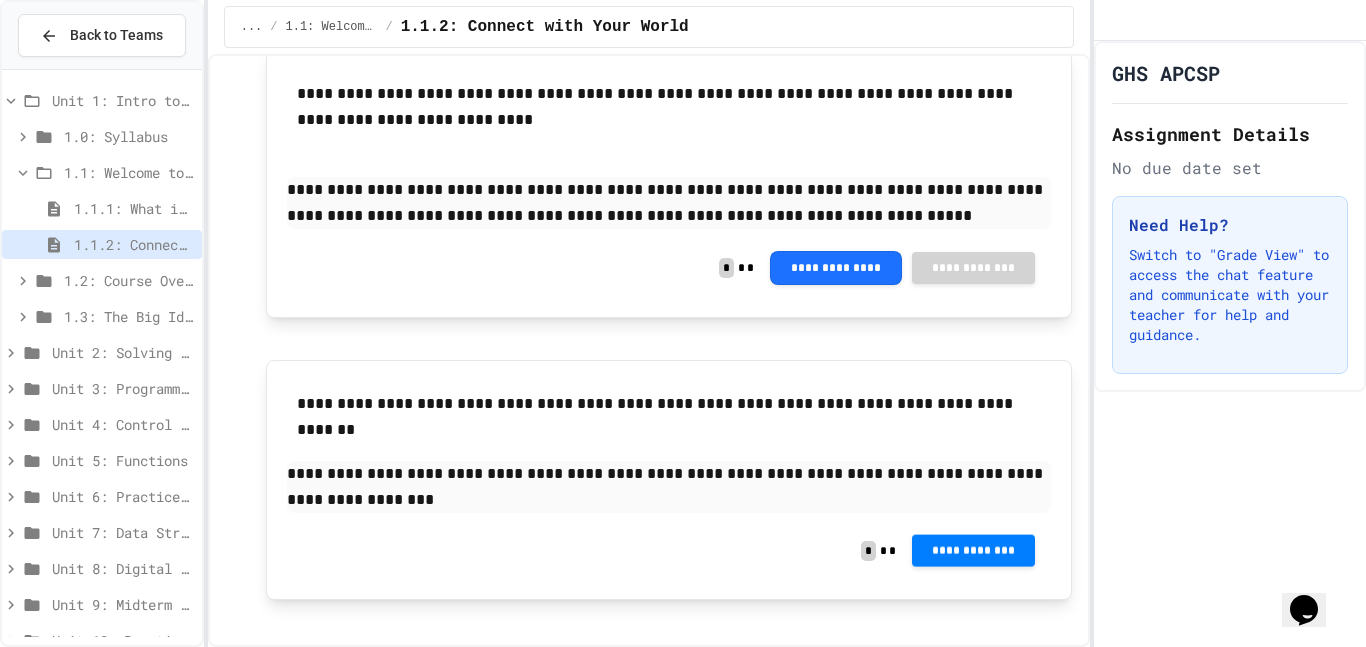 click on "**********" at bounding box center [973, 551] 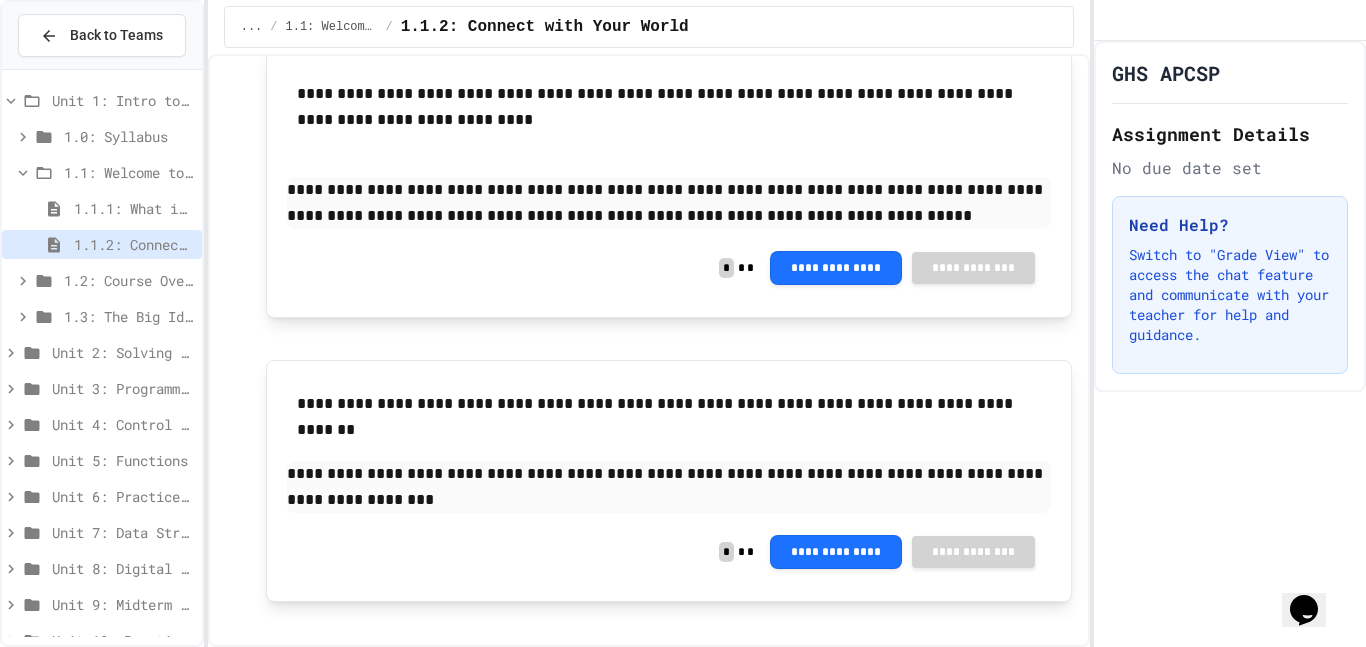 click 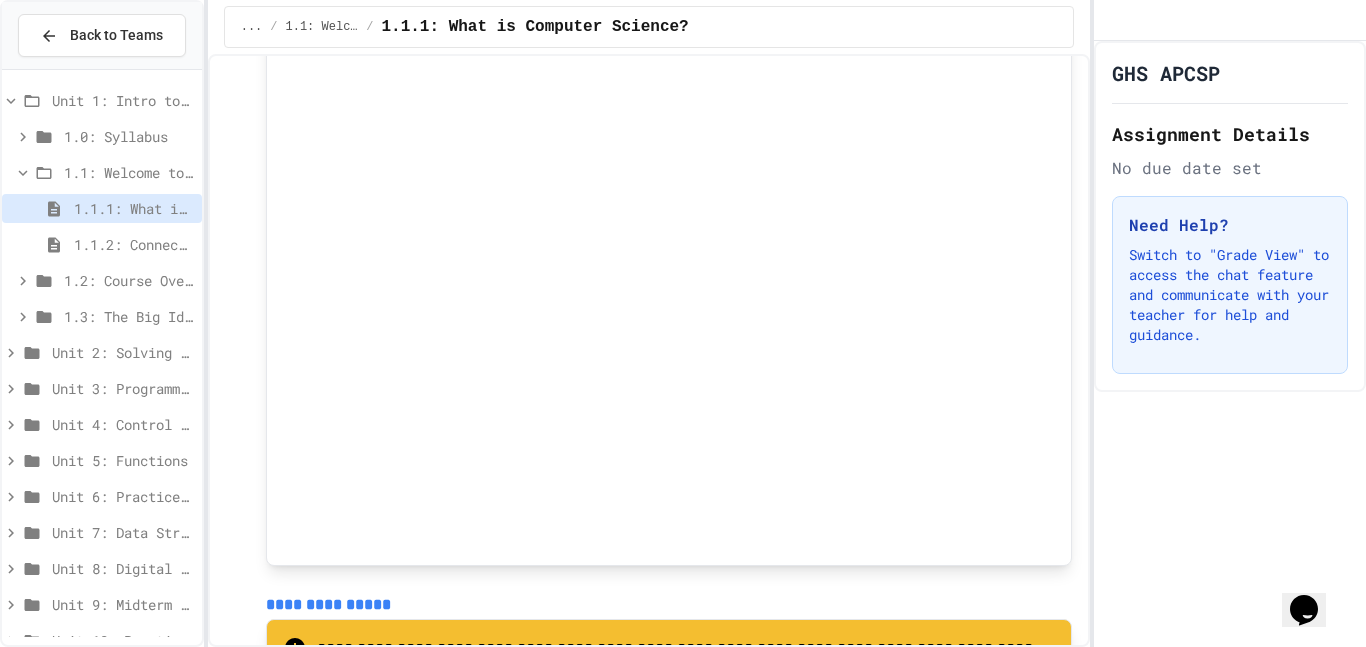 scroll, scrollTop: 3322, scrollLeft: 0, axis: vertical 